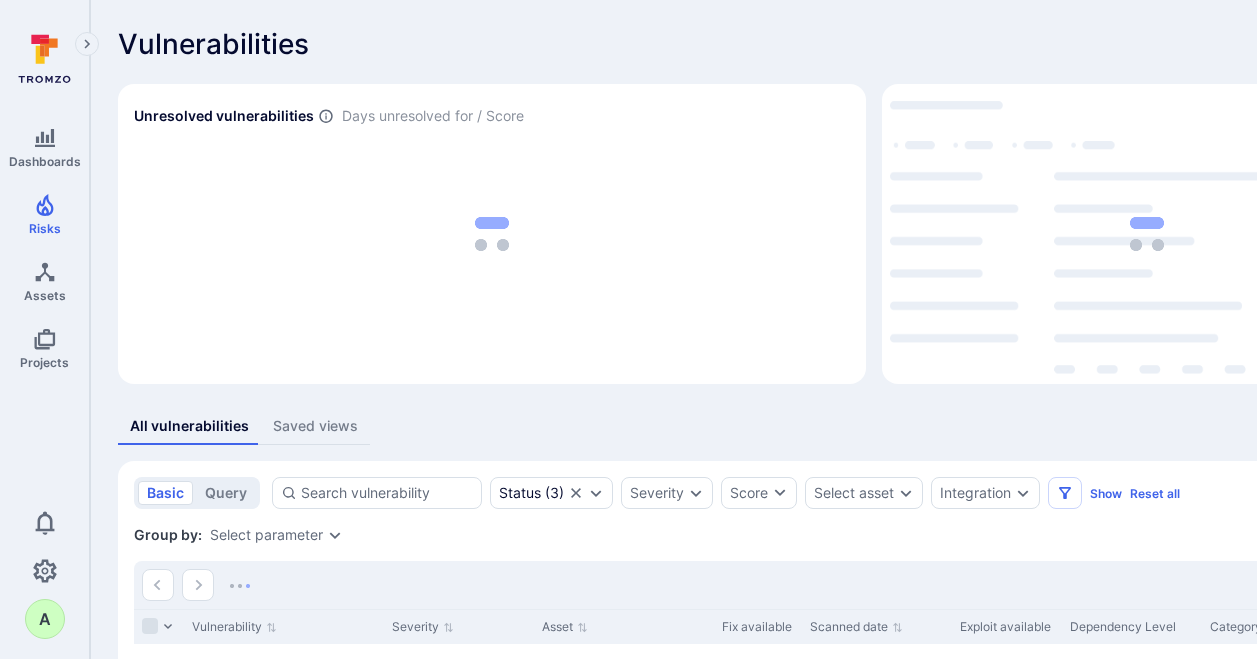 scroll, scrollTop: 0, scrollLeft: 0, axis: both 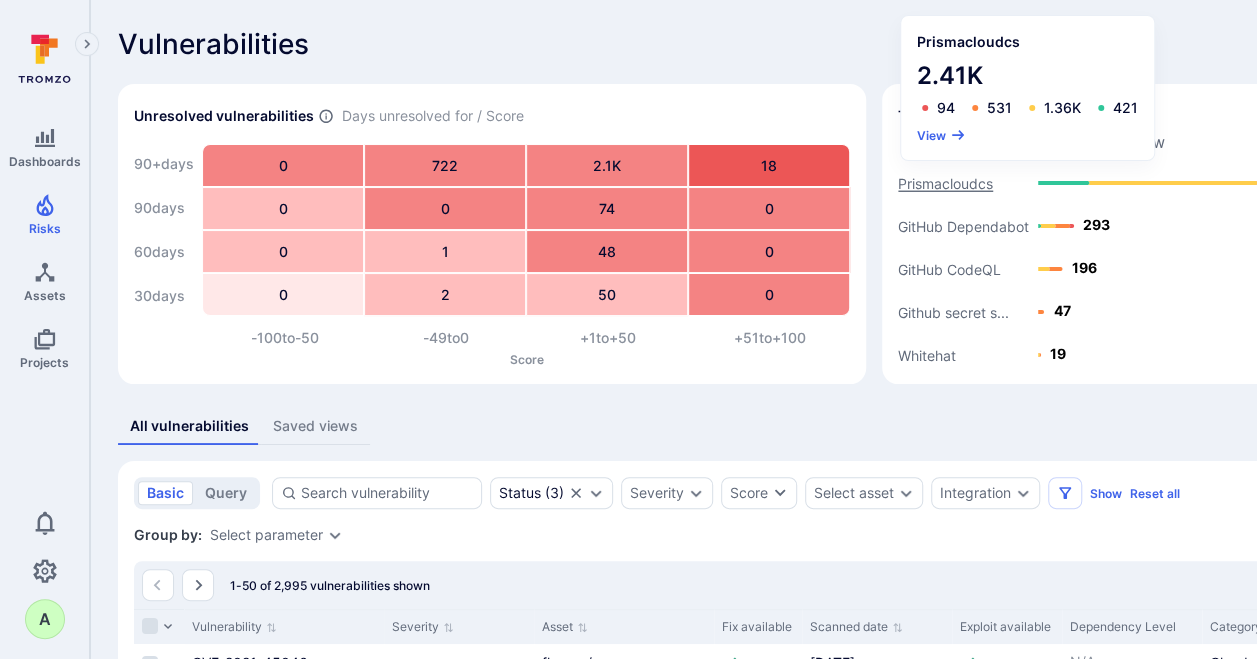click on "Prismacloudcs" 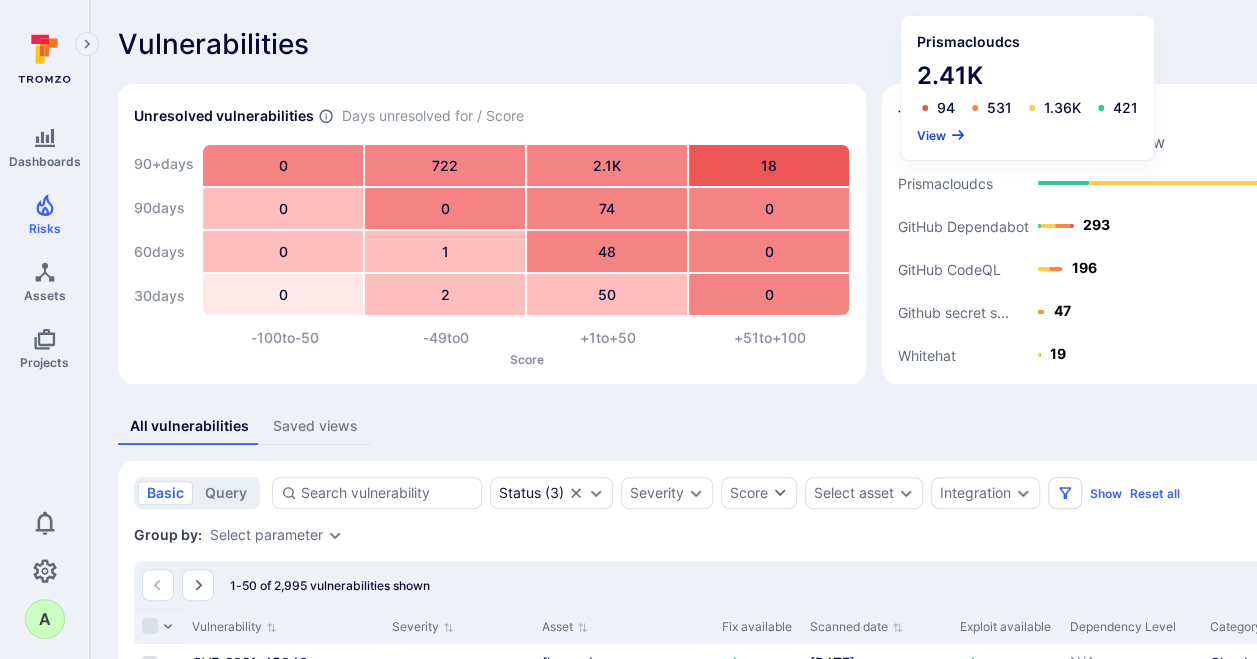 click on "View" at bounding box center (941, 135) 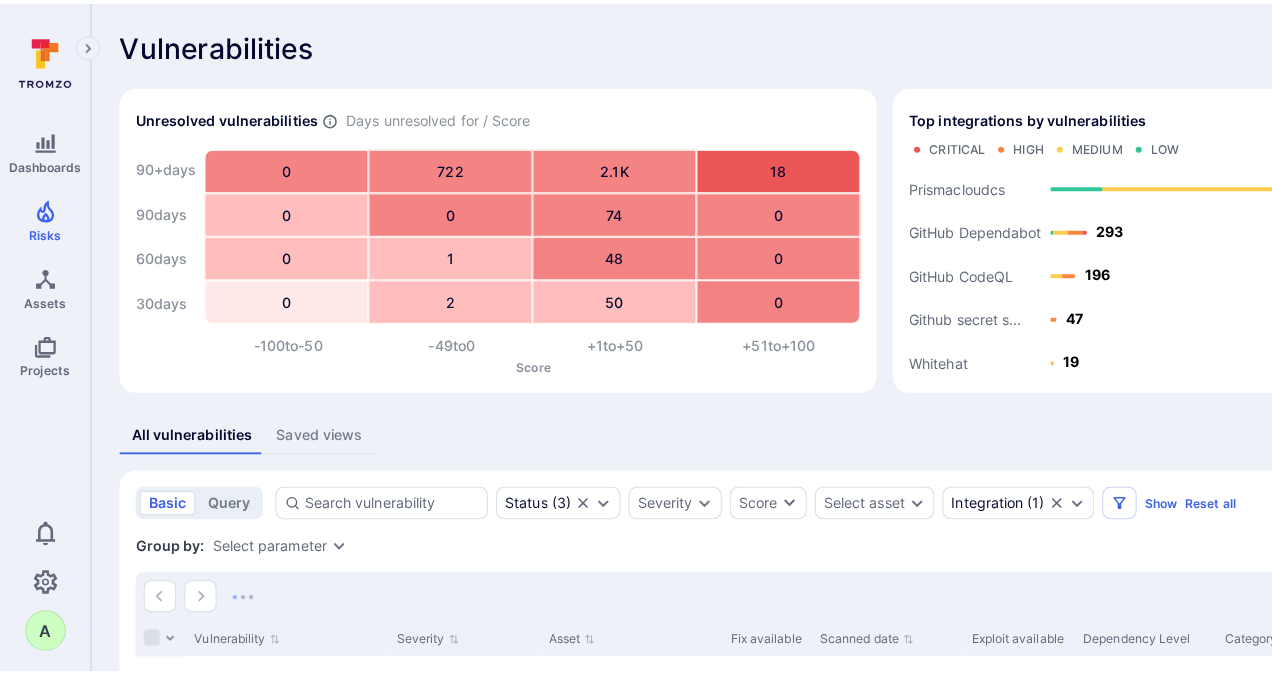 scroll, scrollTop: 200, scrollLeft: 0, axis: vertical 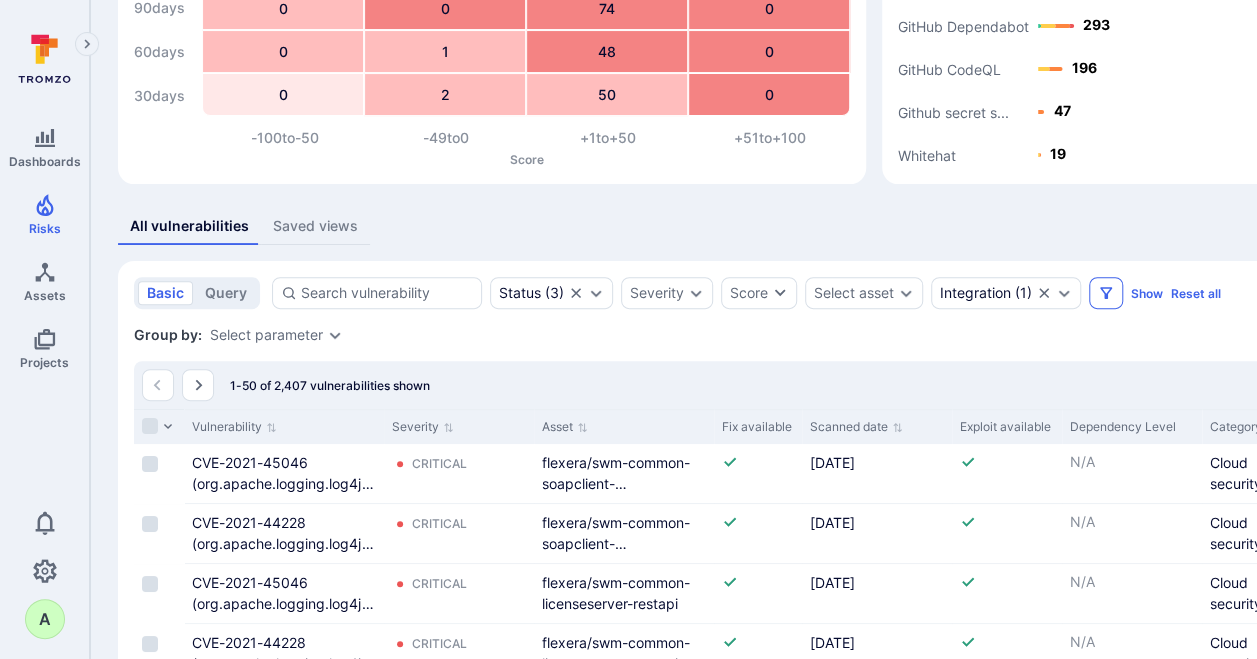 click 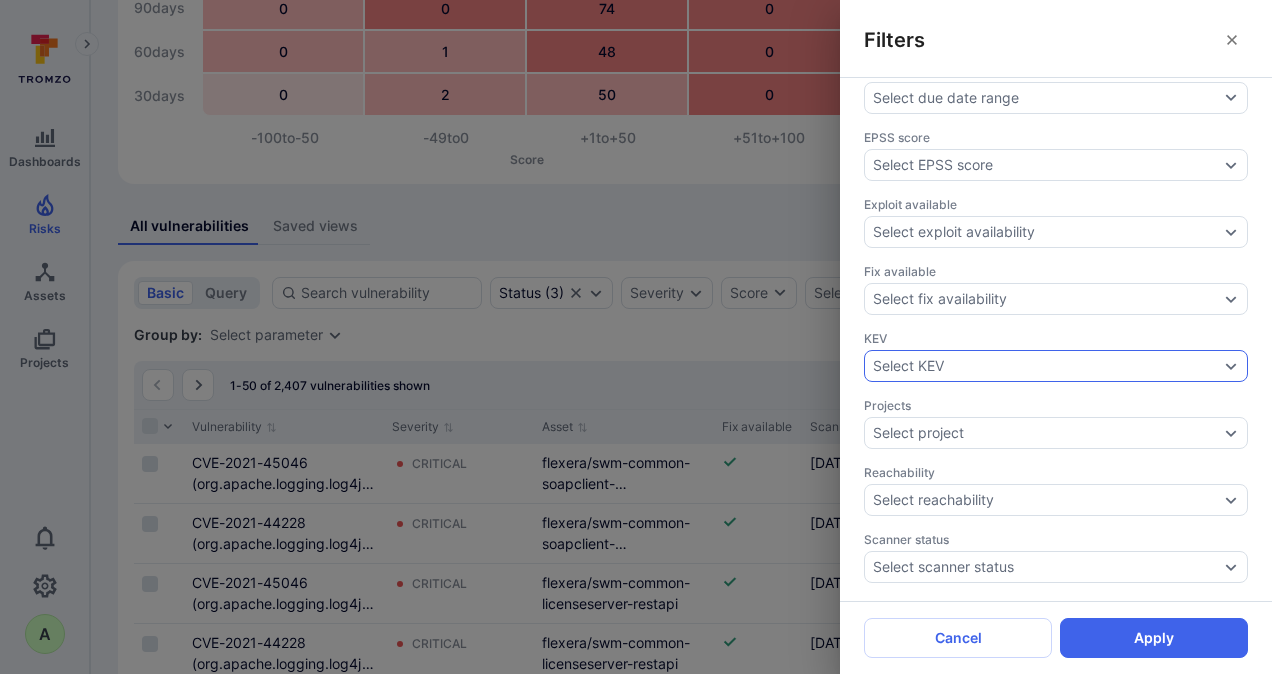 scroll, scrollTop: 600, scrollLeft: 0, axis: vertical 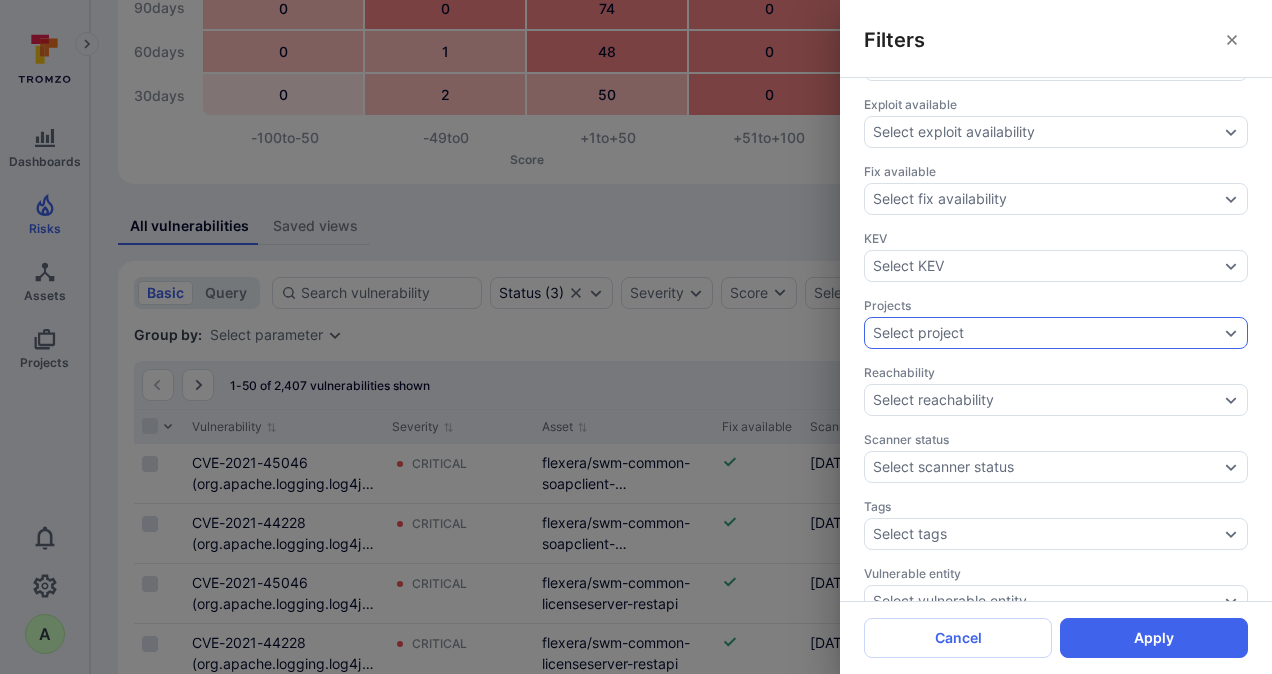 click 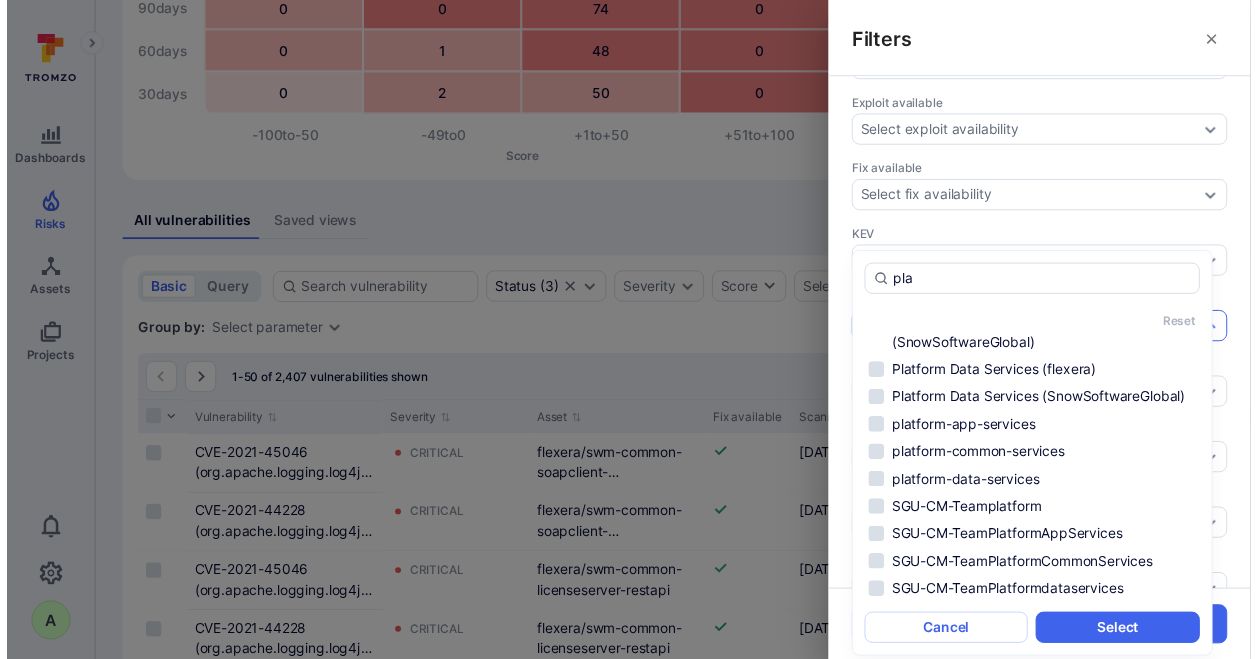 scroll, scrollTop: 0, scrollLeft: 0, axis: both 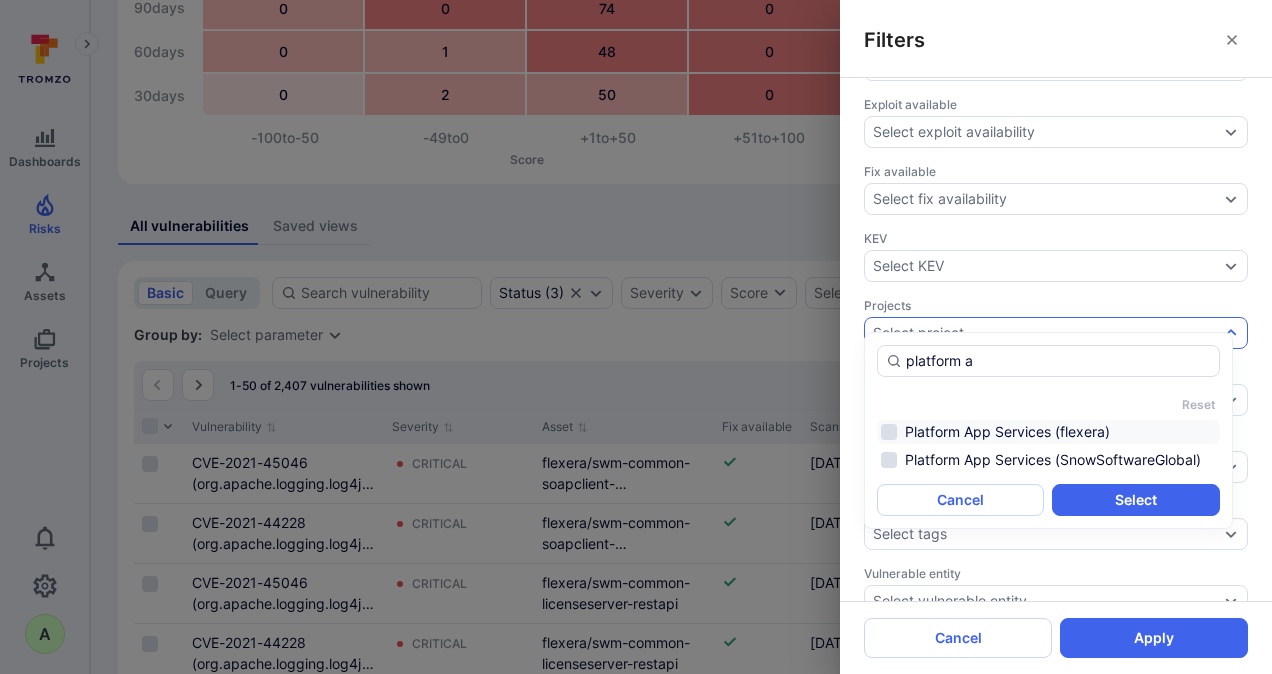 click on "Platform App Services (flexera)" at bounding box center [1048, 432] 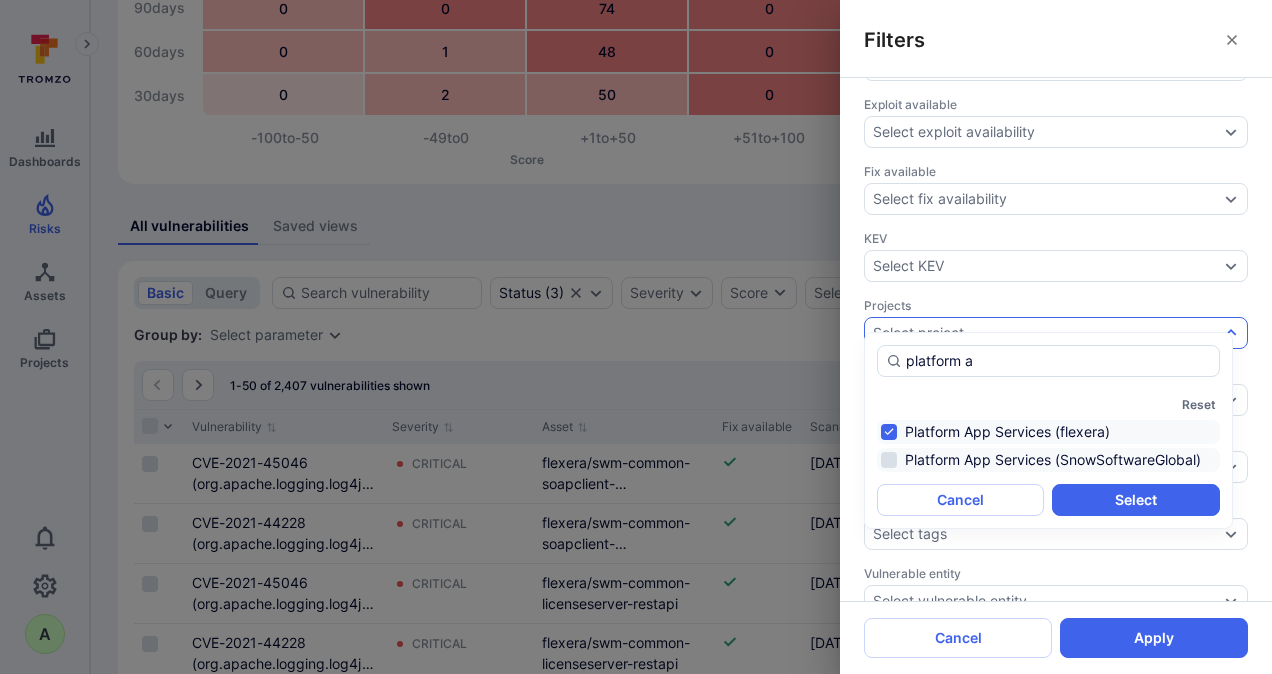 click on "Platform App Services (SnowSoftwareGlobal)" at bounding box center (1048, 460) 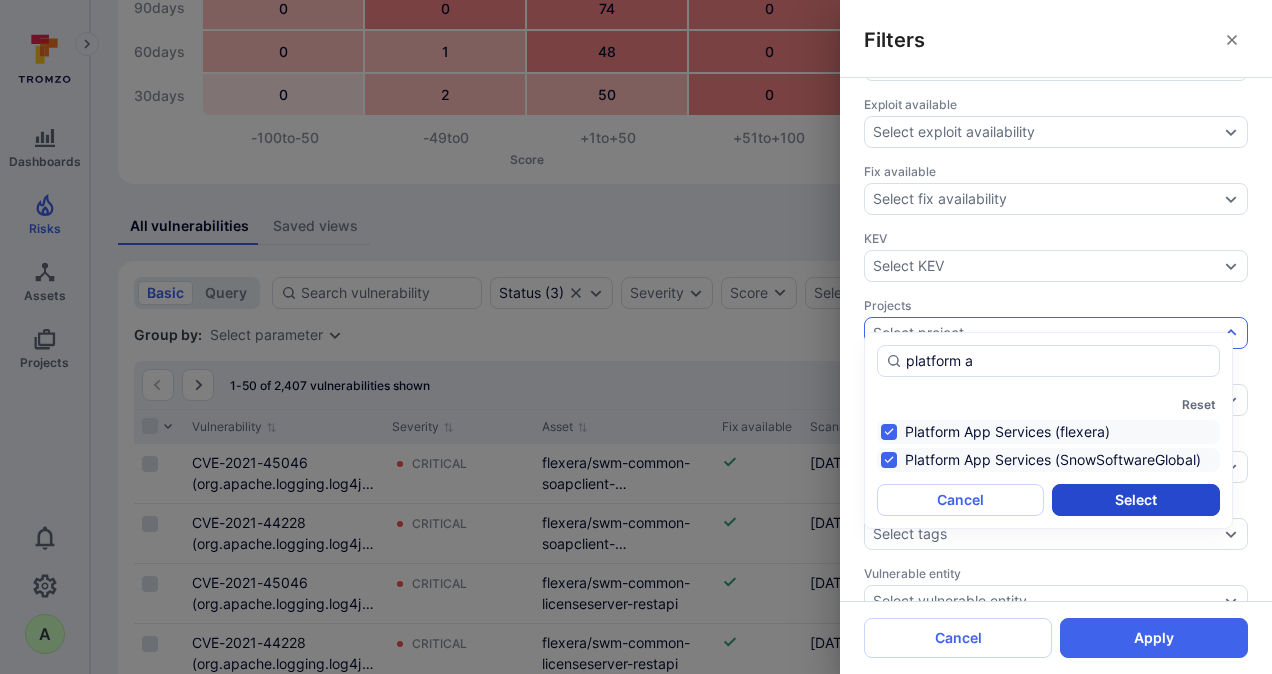 type on "platform a" 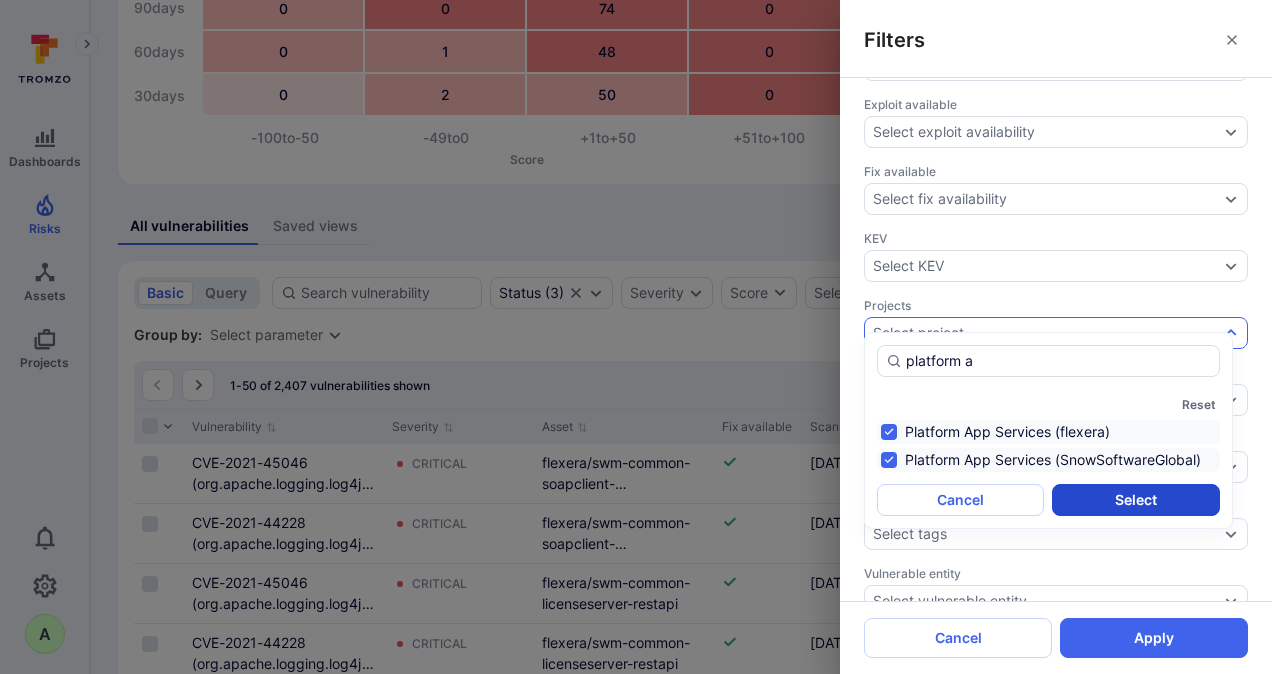 click on "Select" at bounding box center (1135, 500) 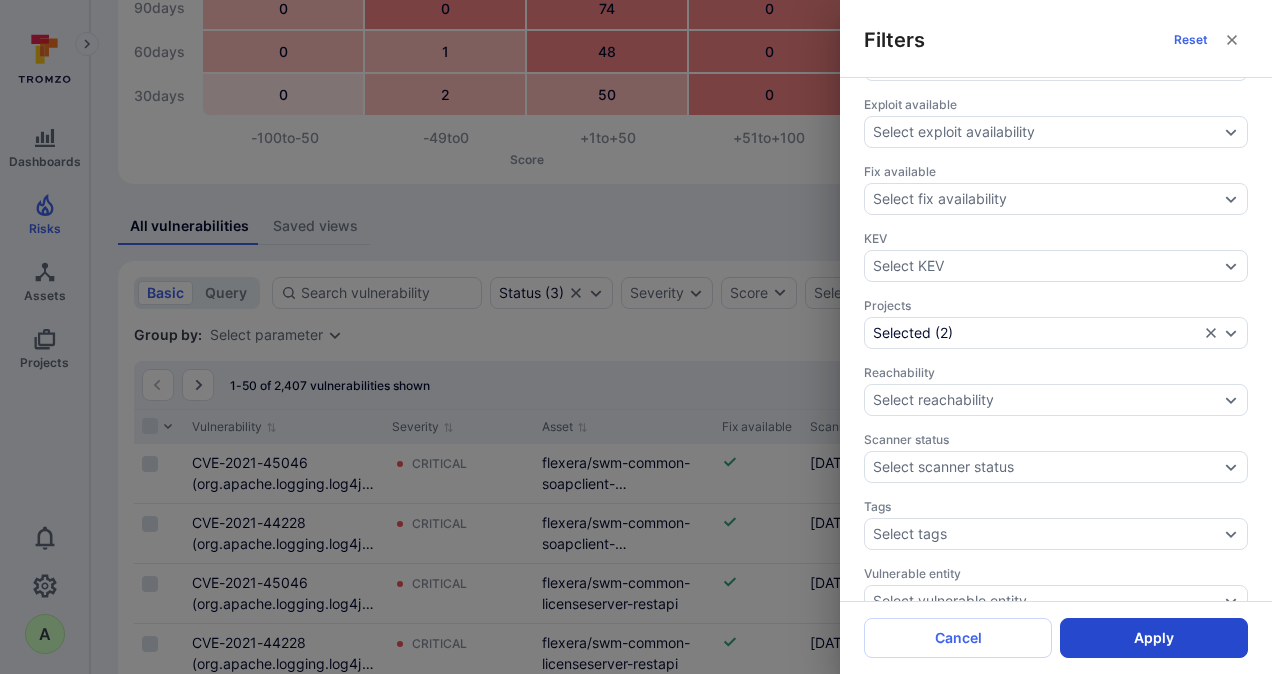 click on "Apply" at bounding box center [1154, 638] 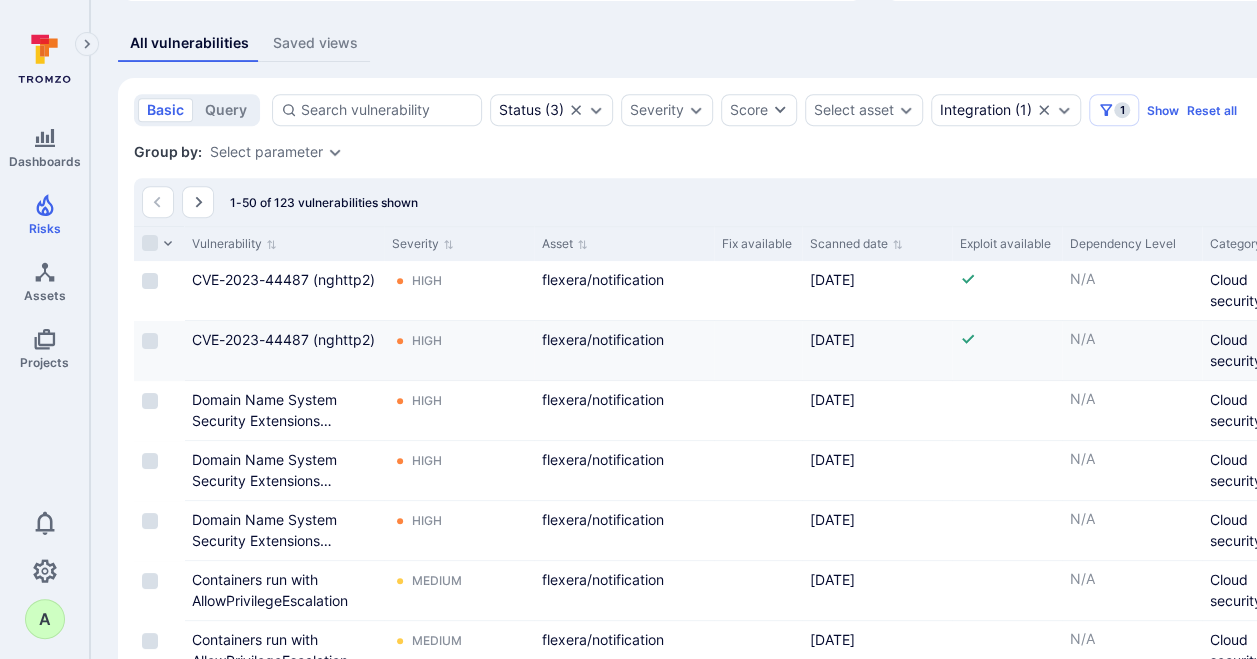 scroll, scrollTop: 400, scrollLeft: 0, axis: vertical 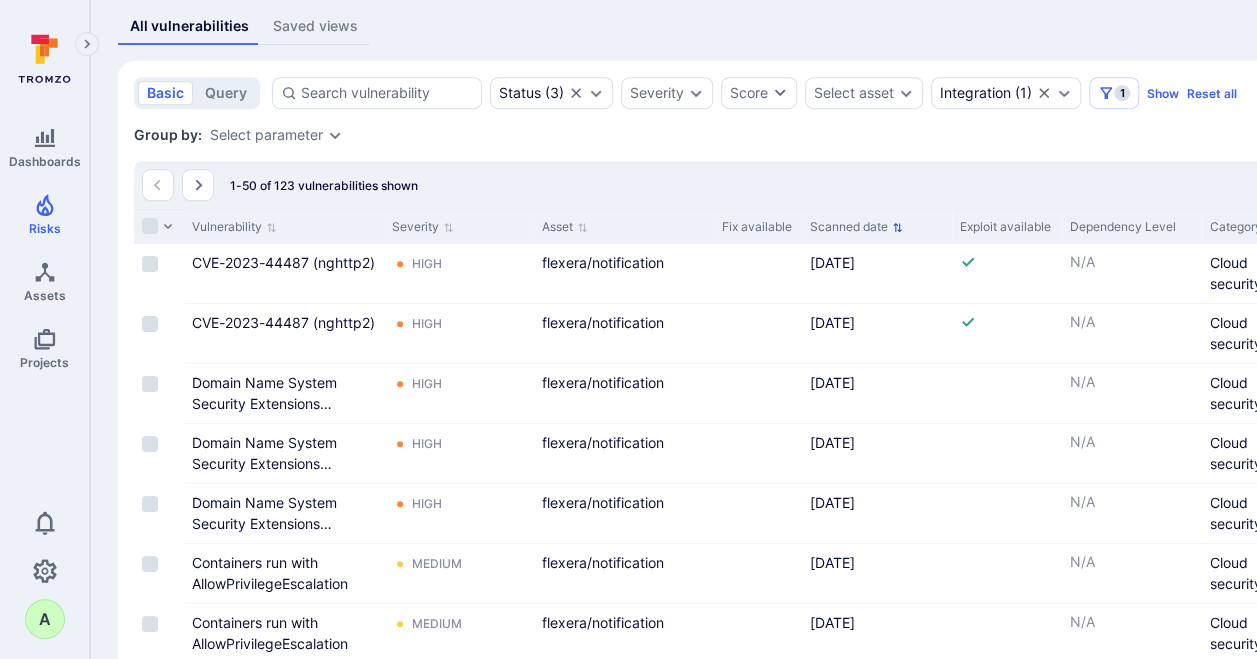 click 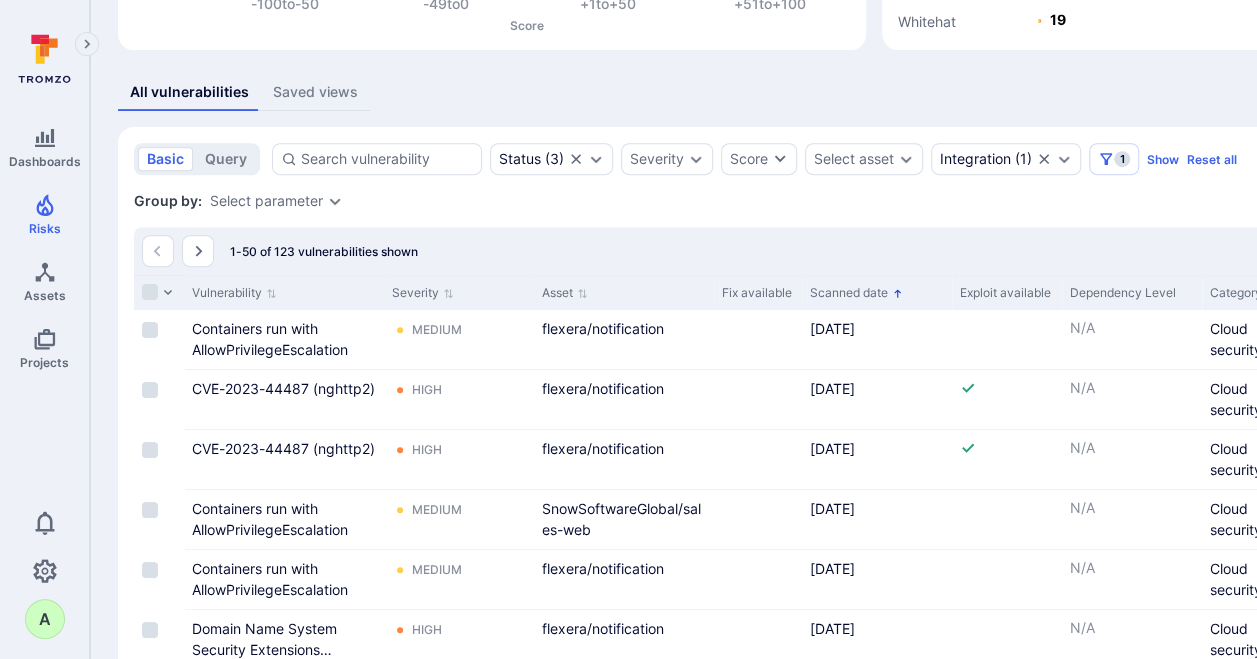 scroll, scrollTop: 334, scrollLeft: 183, axis: both 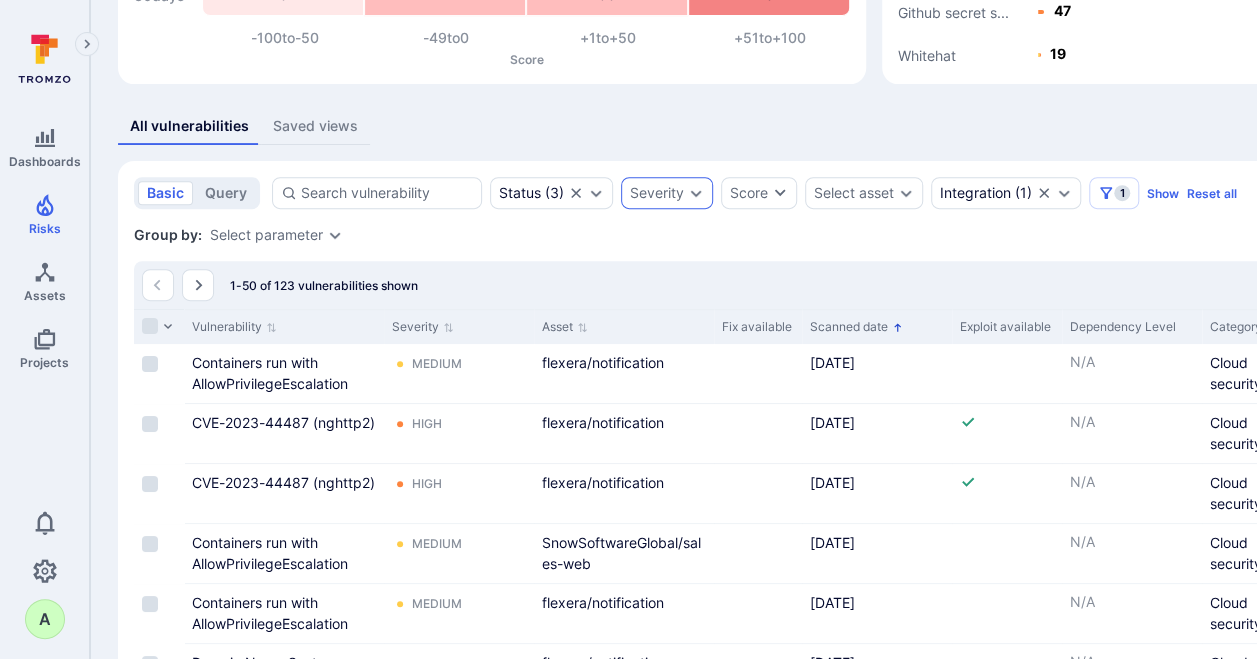 click 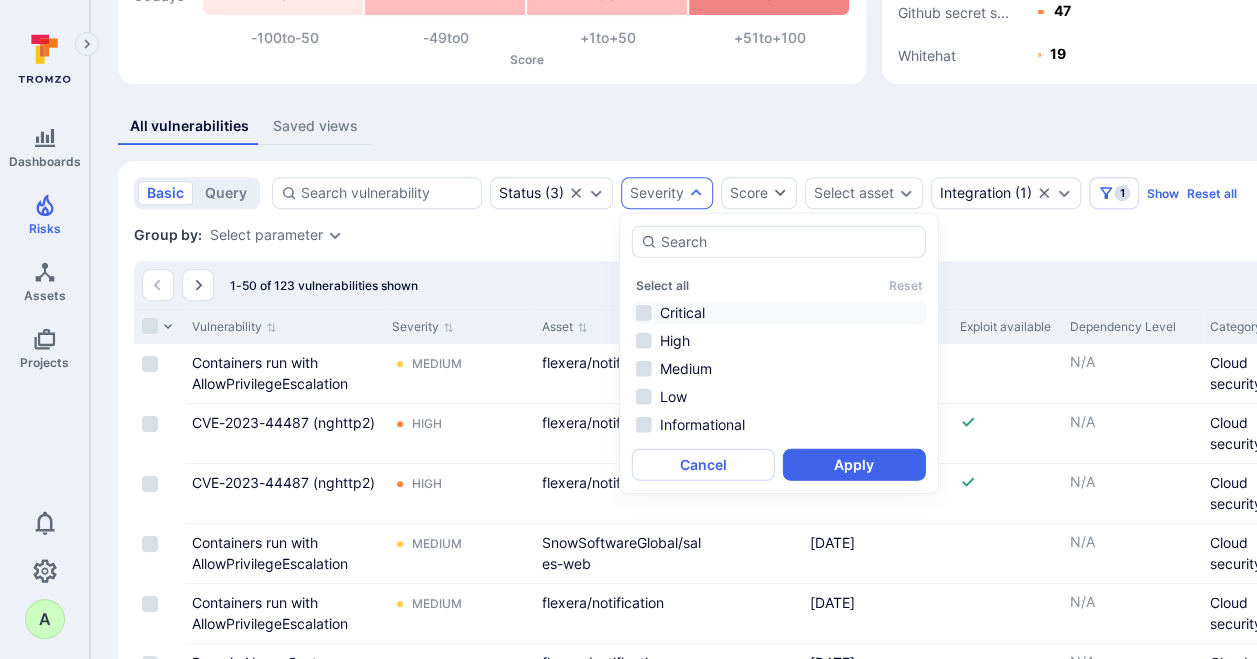 click on "Critical" at bounding box center [779, 313] 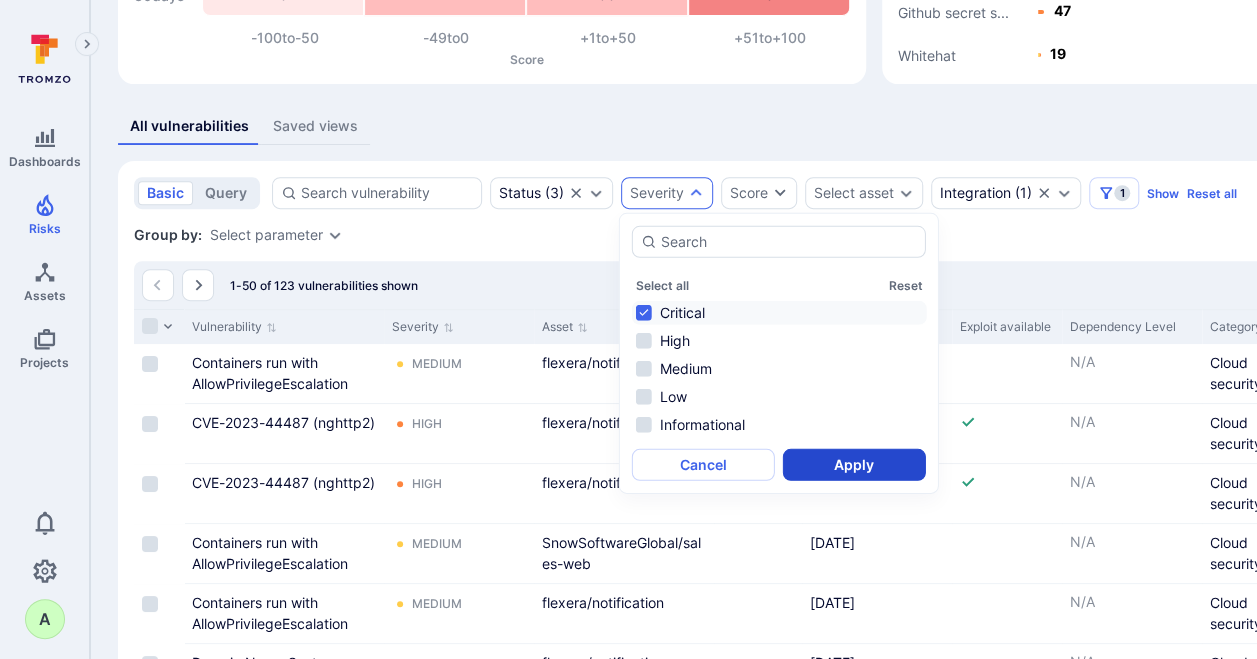 click on "Apply" at bounding box center (854, 465) 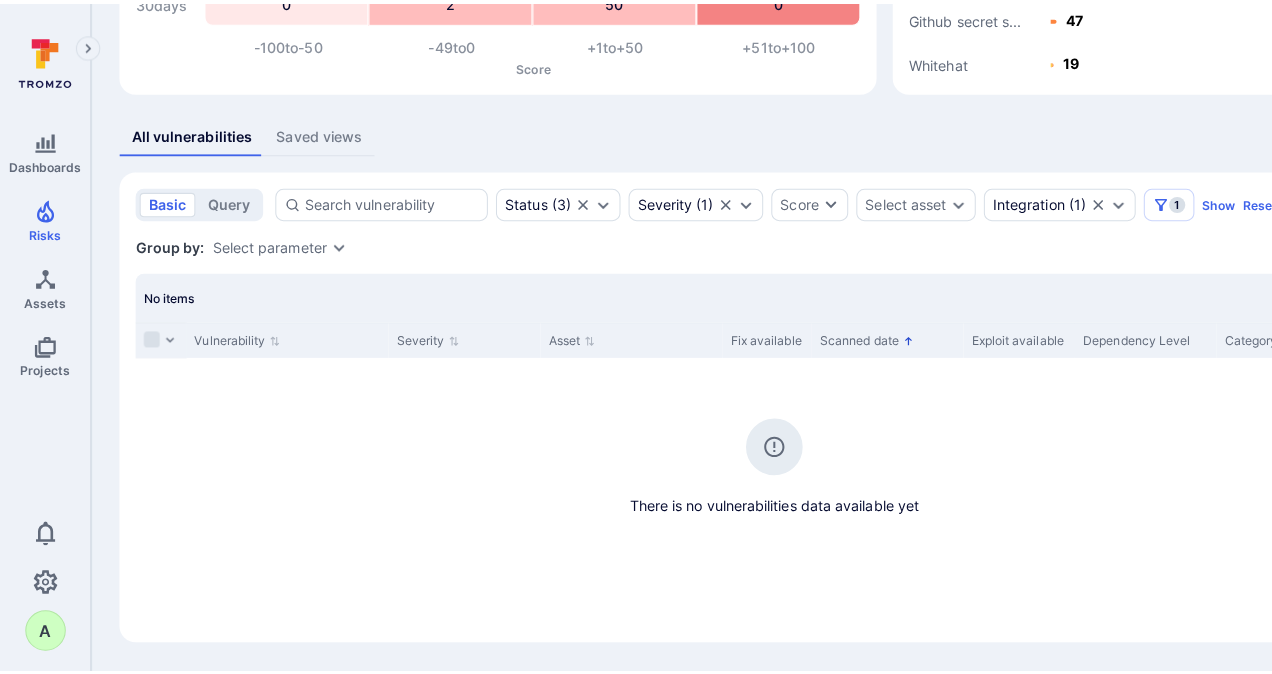 scroll, scrollTop: 294, scrollLeft: 0, axis: vertical 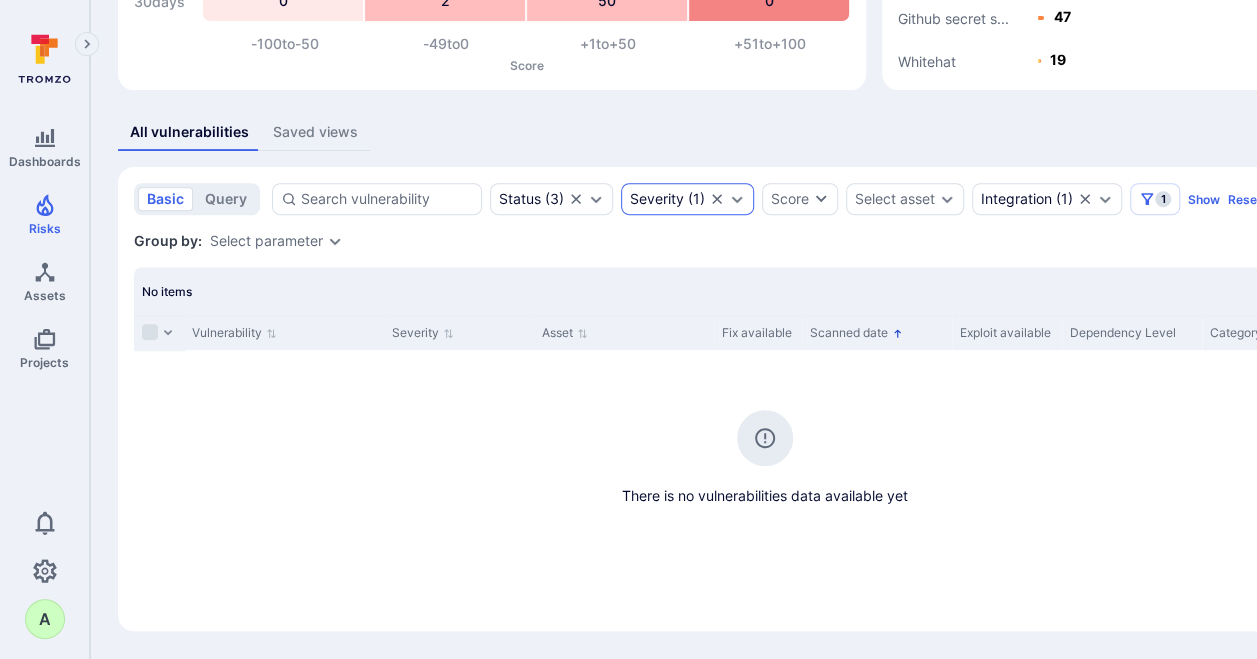click 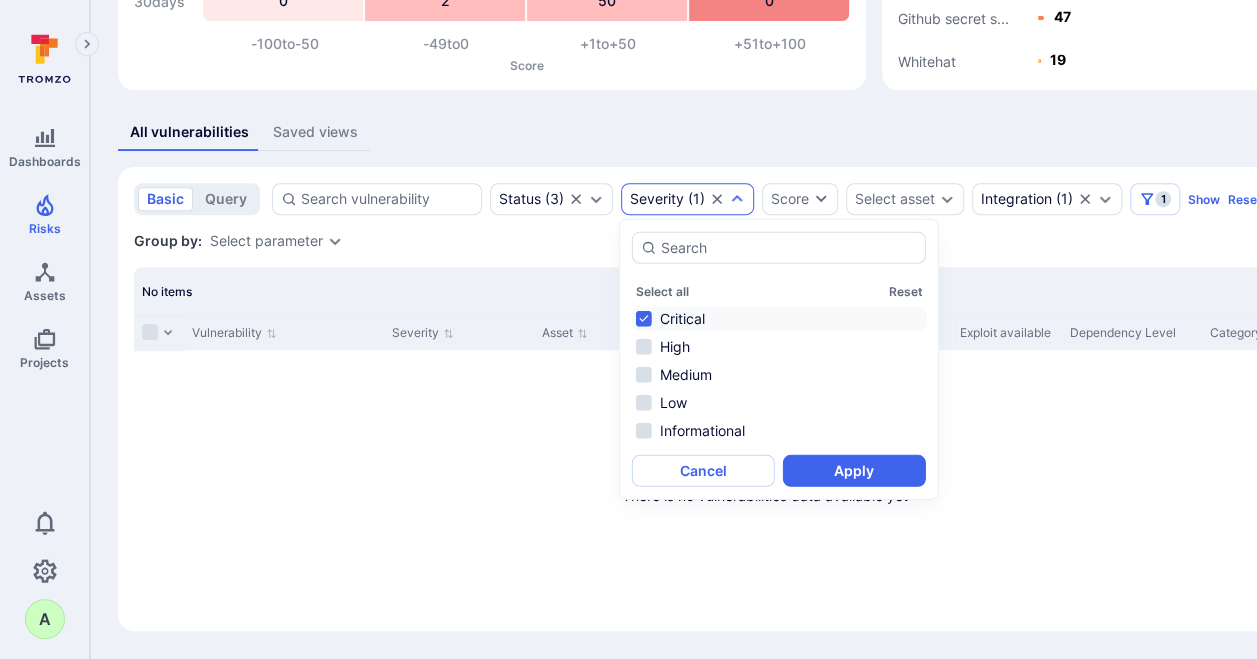 click on "Critical" at bounding box center [779, 319] 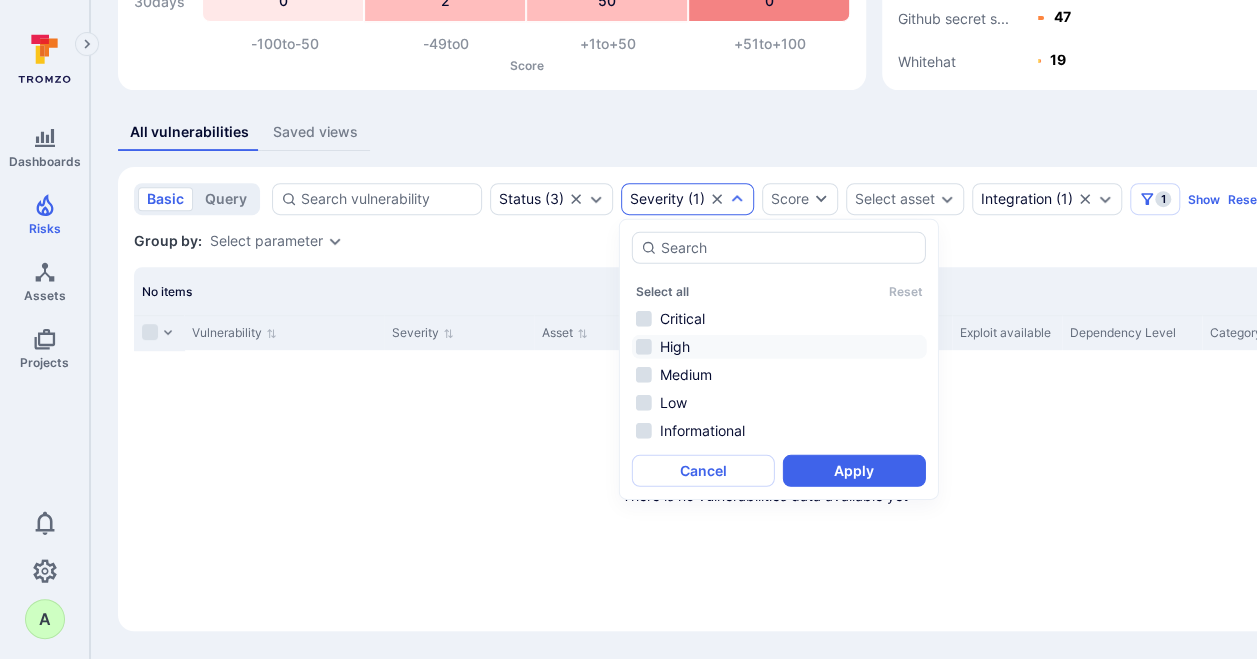click on "High" at bounding box center (779, 347) 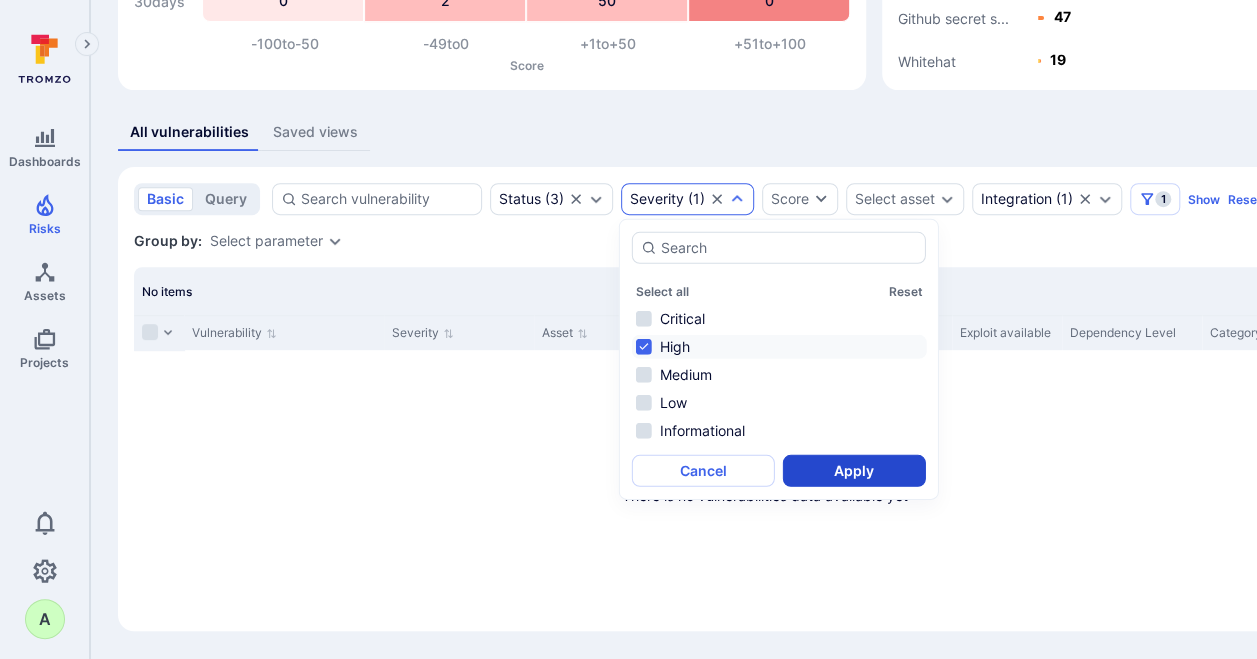 click on "Apply" at bounding box center [854, 471] 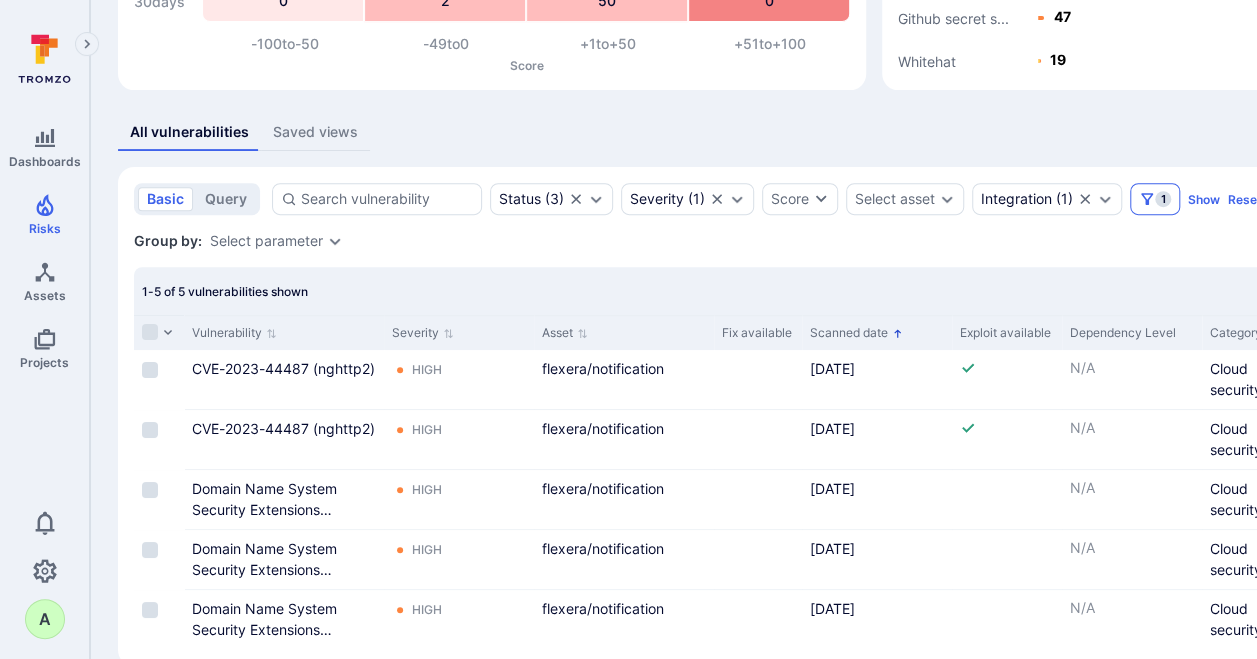 click on "1" at bounding box center (1163, 199) 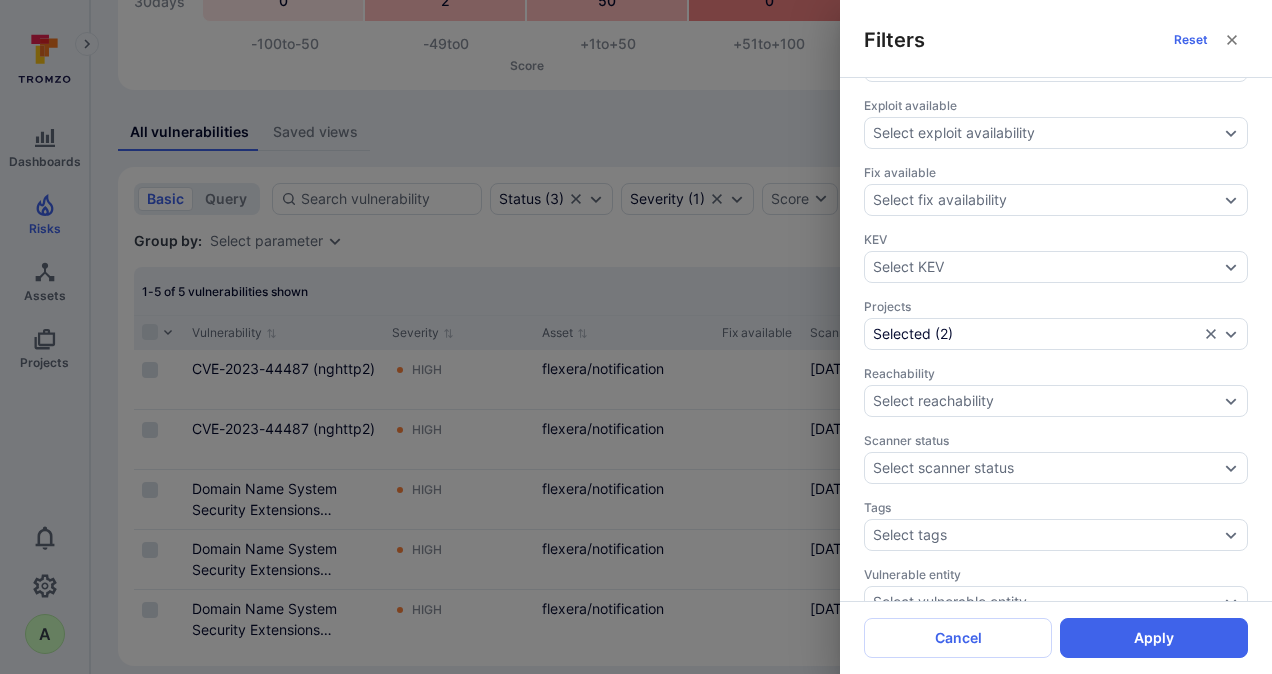 scroll, scrollTop: 600, scrollLeft: 0, axis: vertical 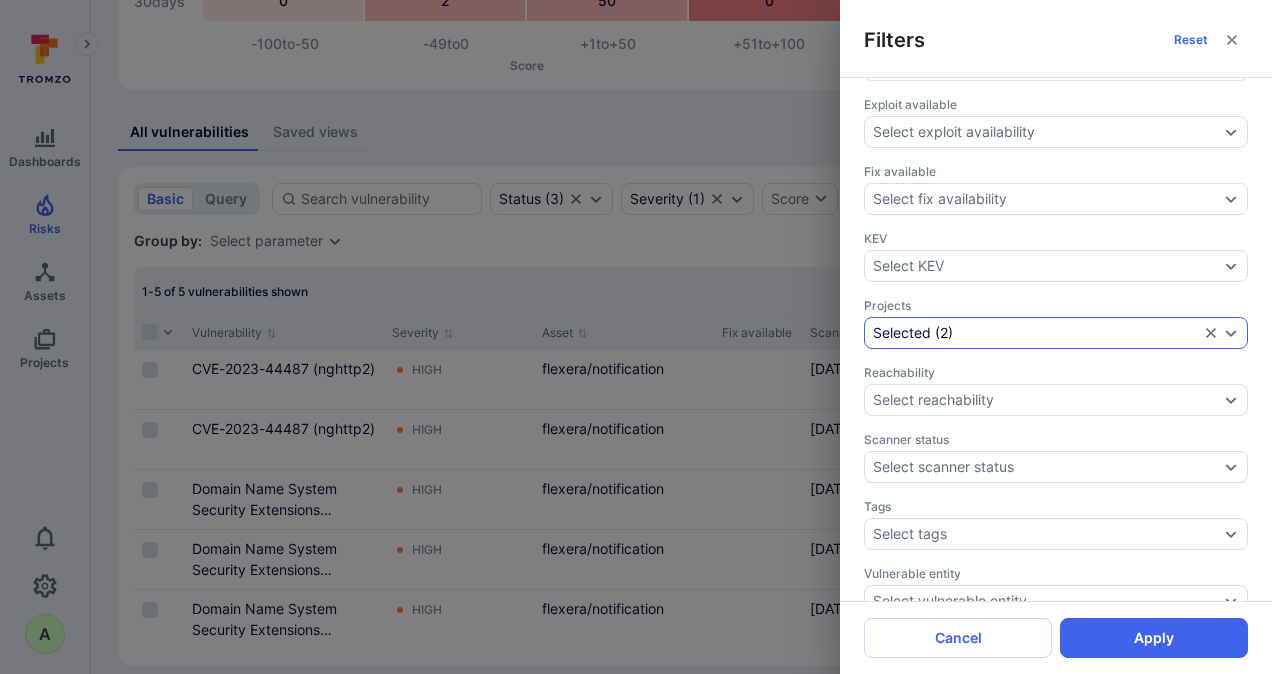click on "Selected  ( 2 )" at bounding box center [1056, 333] 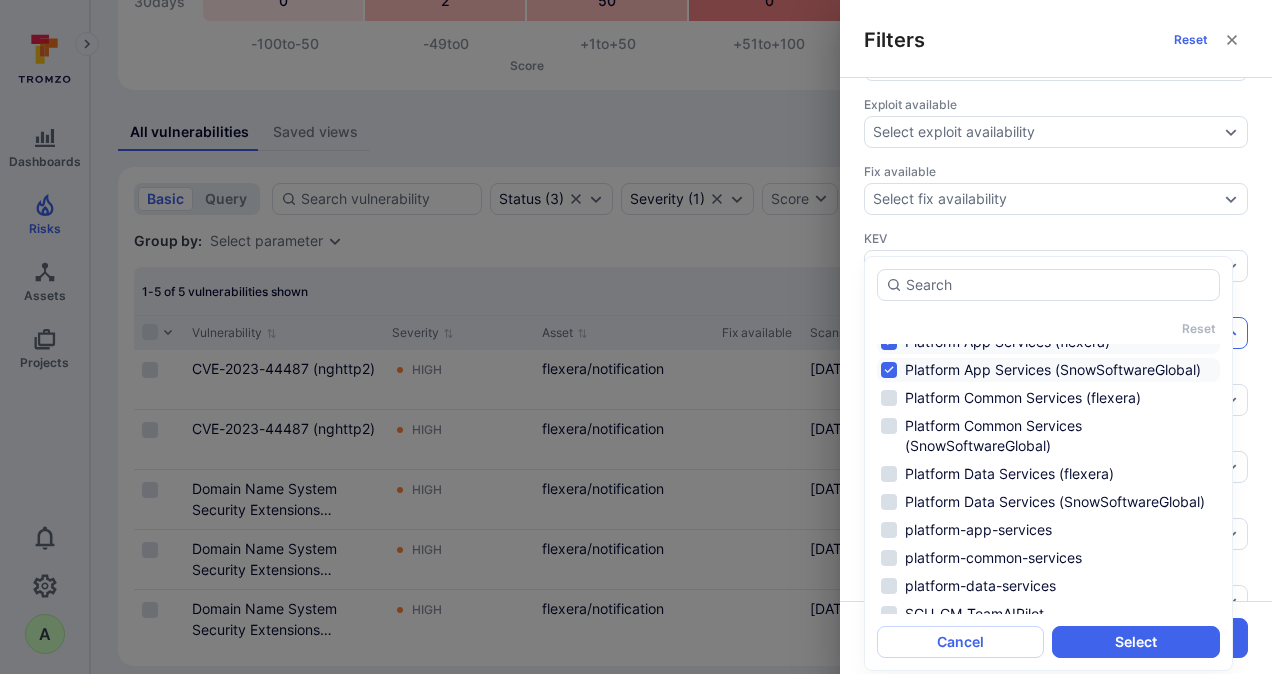 scroll, scrollTop: 1246, scrollLeft: 0, axis: vertical 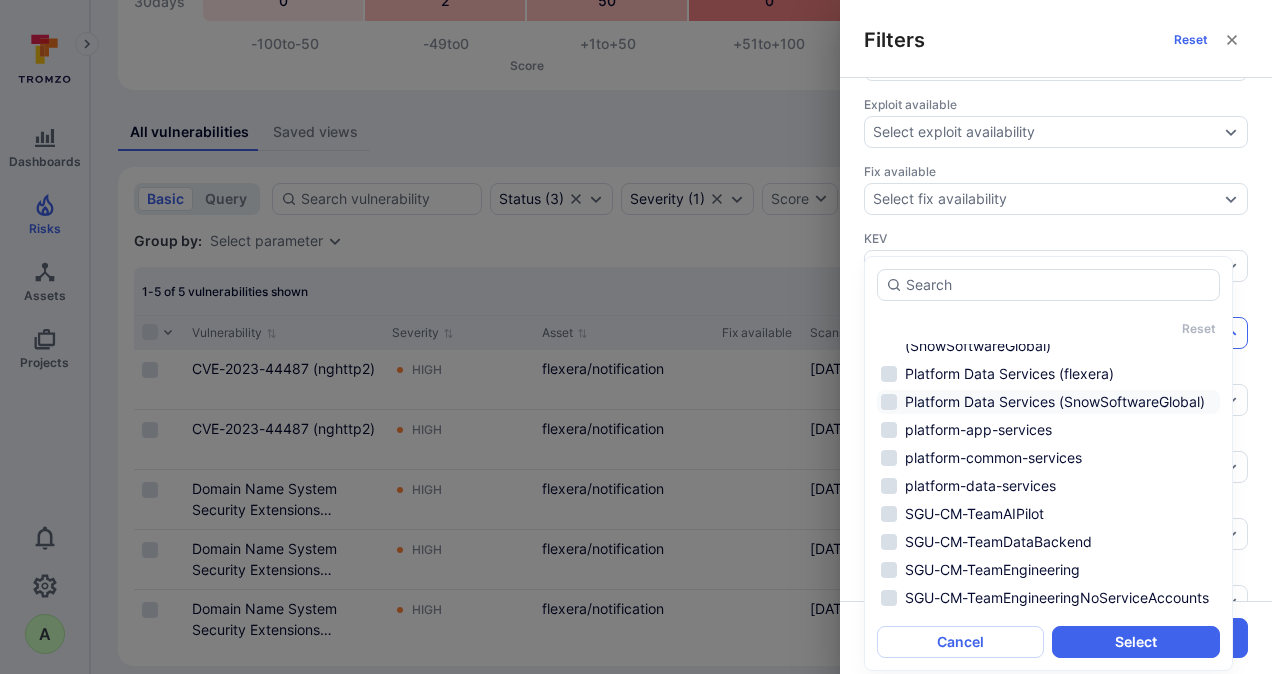 click on "Platform Data Services (SnowSoftwareGlobal)" at bounding box center [1048, 402] 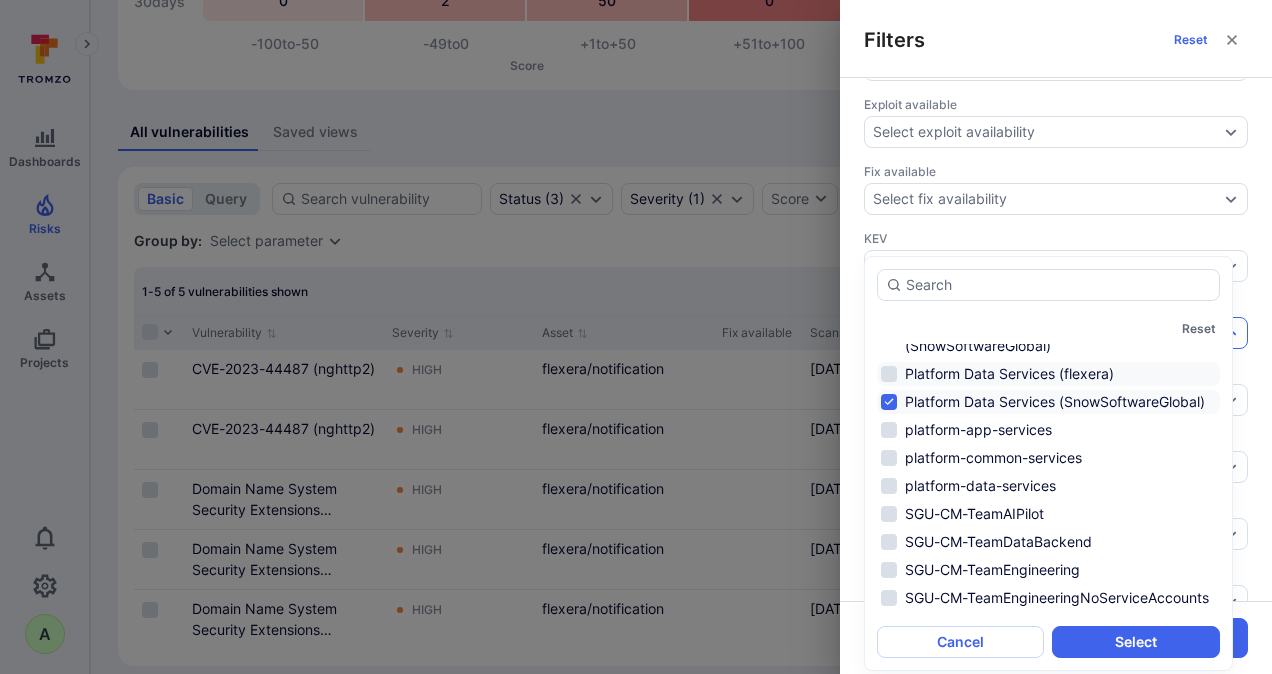 click on "Platform Data Services (flexera)" at bounding box center [1048, 374] 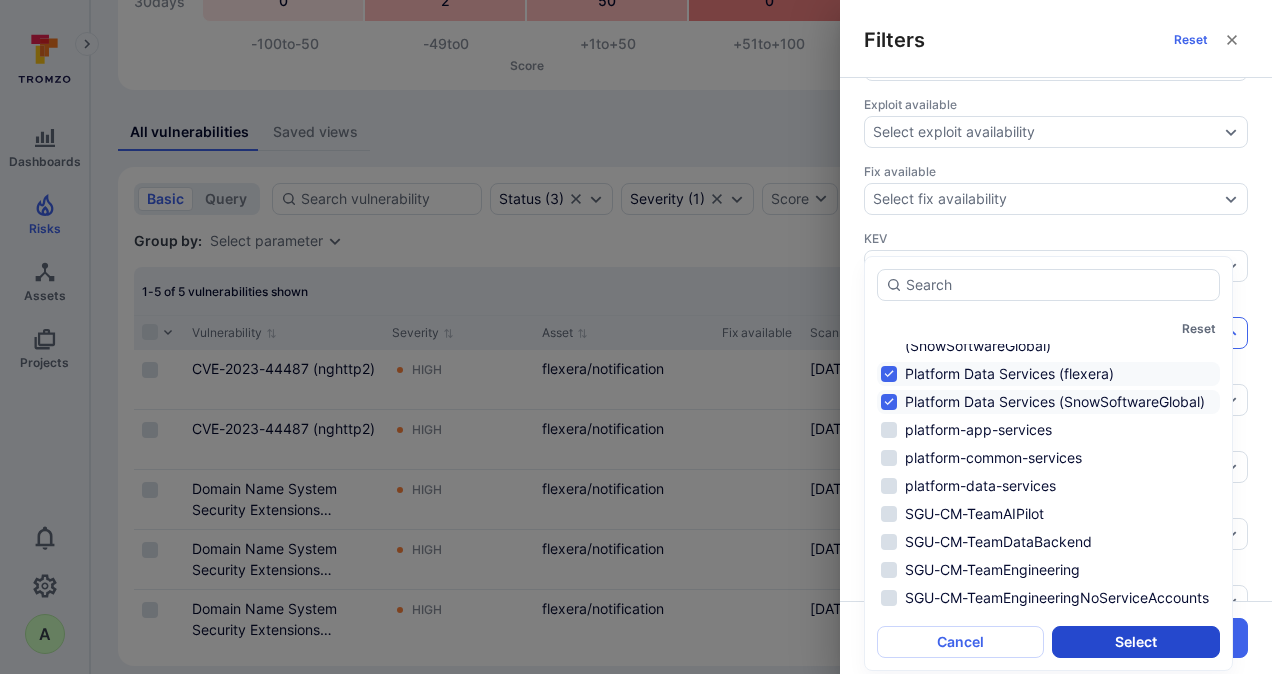 click on "Select" at bounding box center (1135, 642) 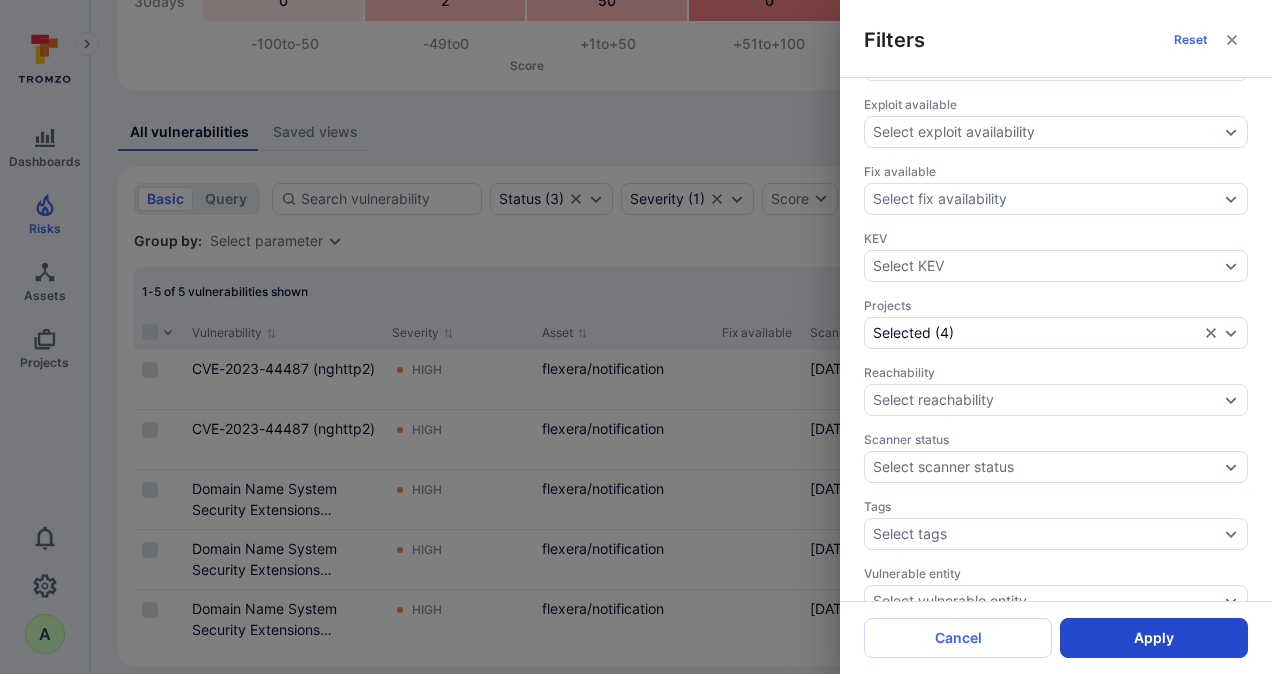 click on "Apply" at bounding box center (1154, 638) 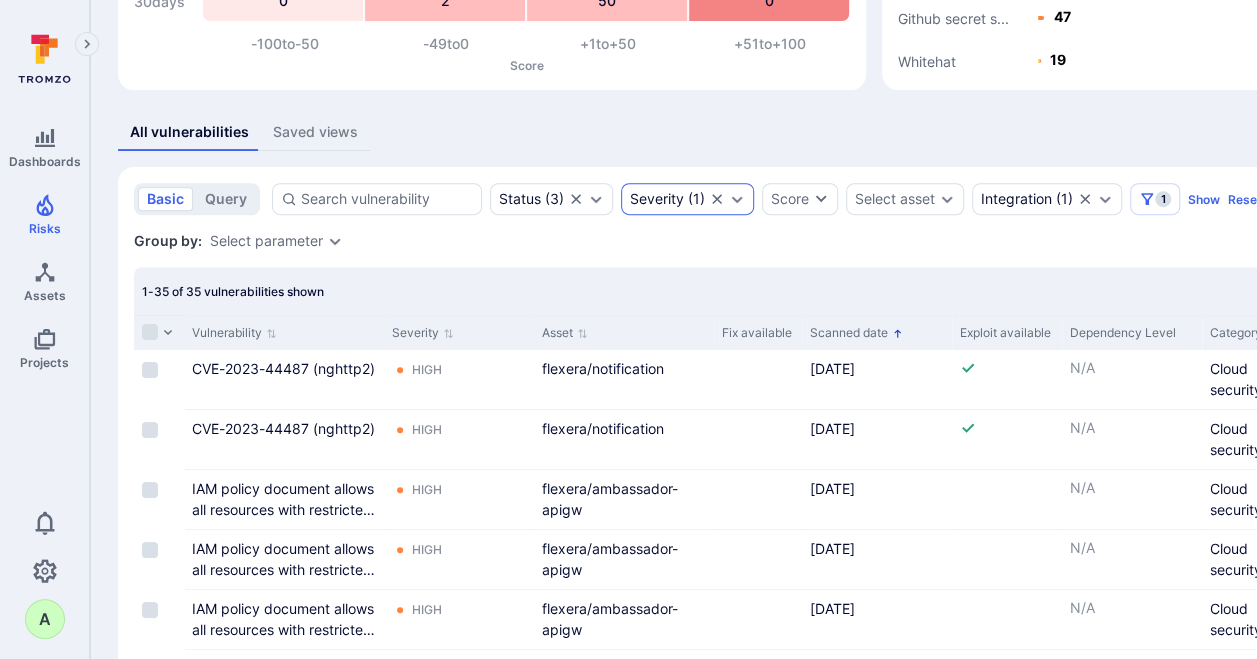 click 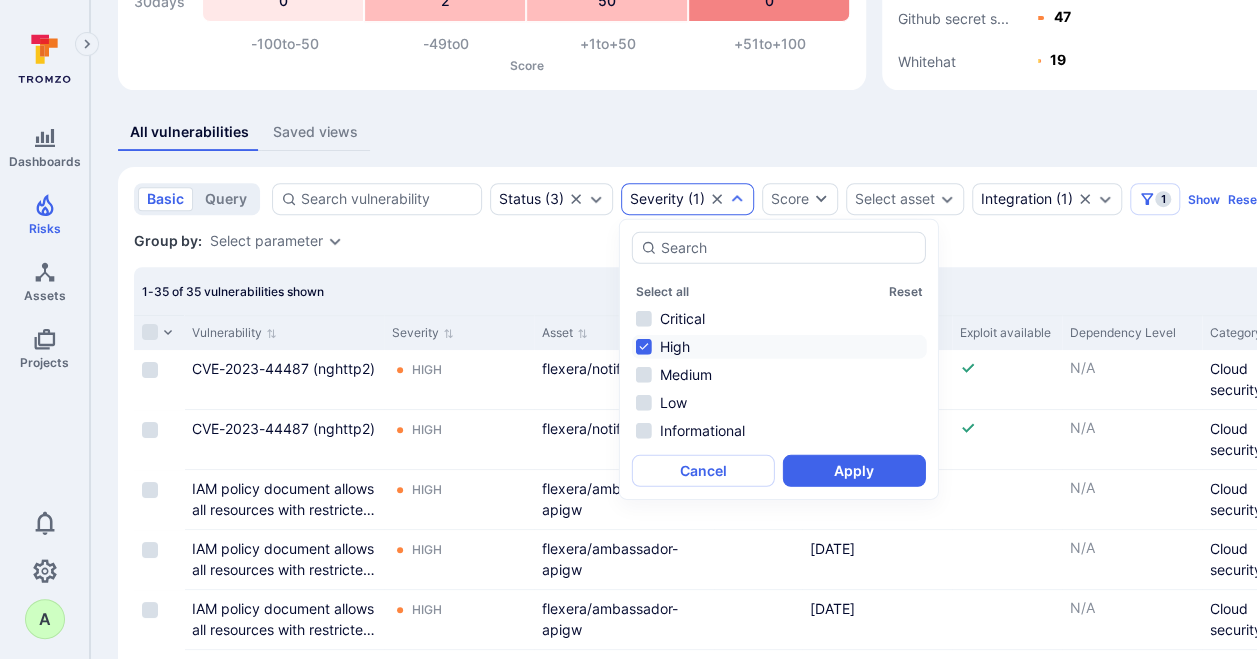 click on "High" at bounding box center (779, 347) 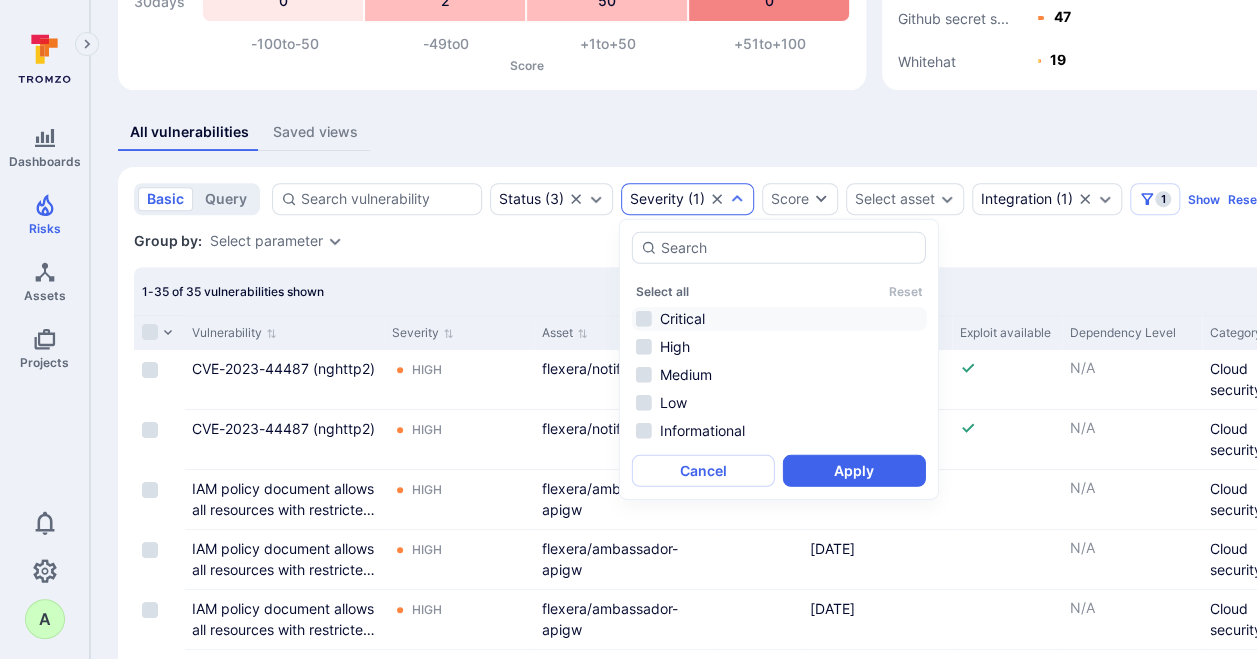 click on "Critical" at bounding box center (779, 319) 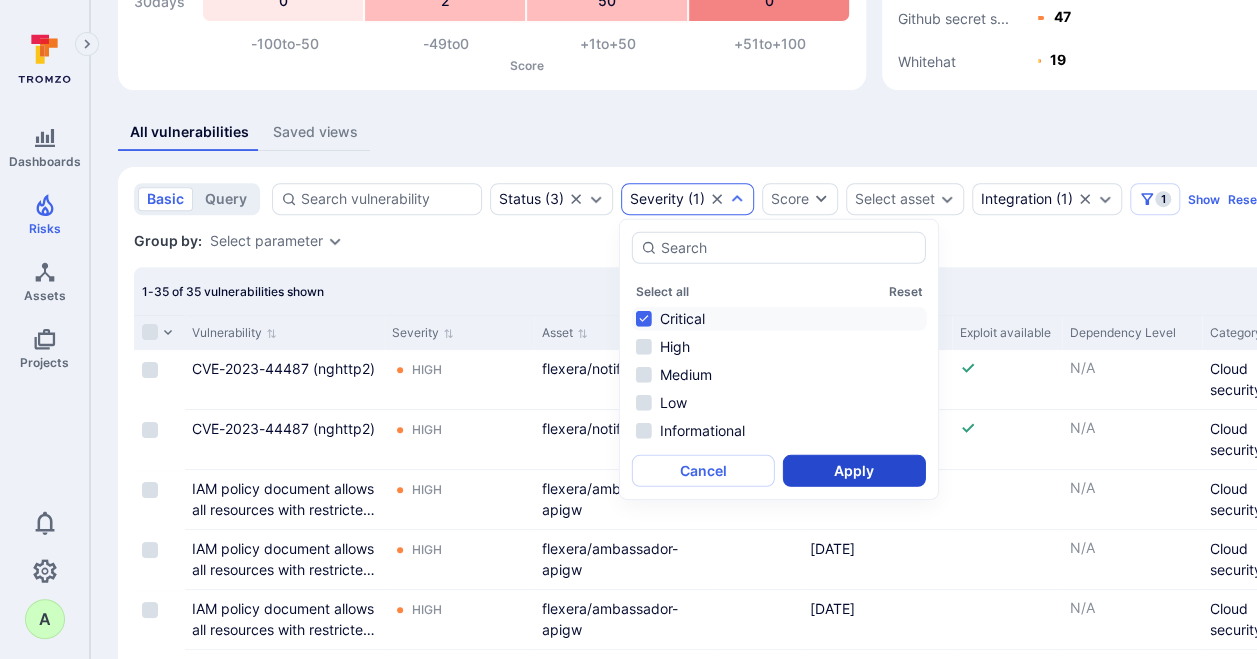 click on "Apply" at bounding box center (854, 471) 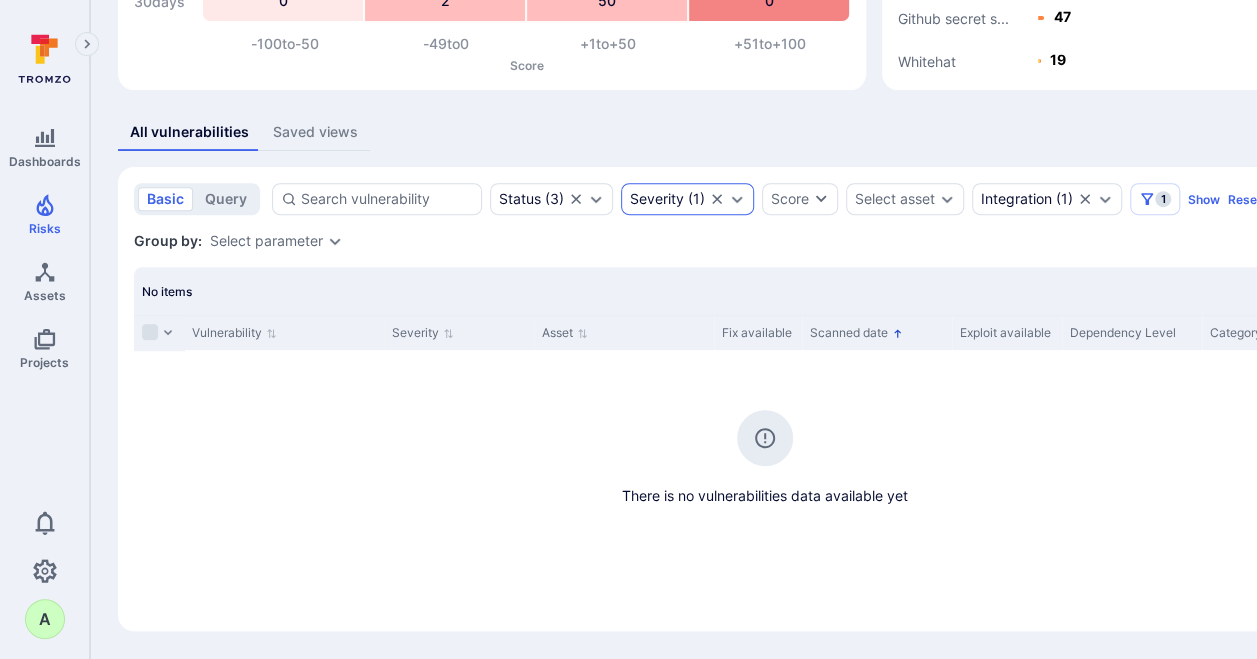 click 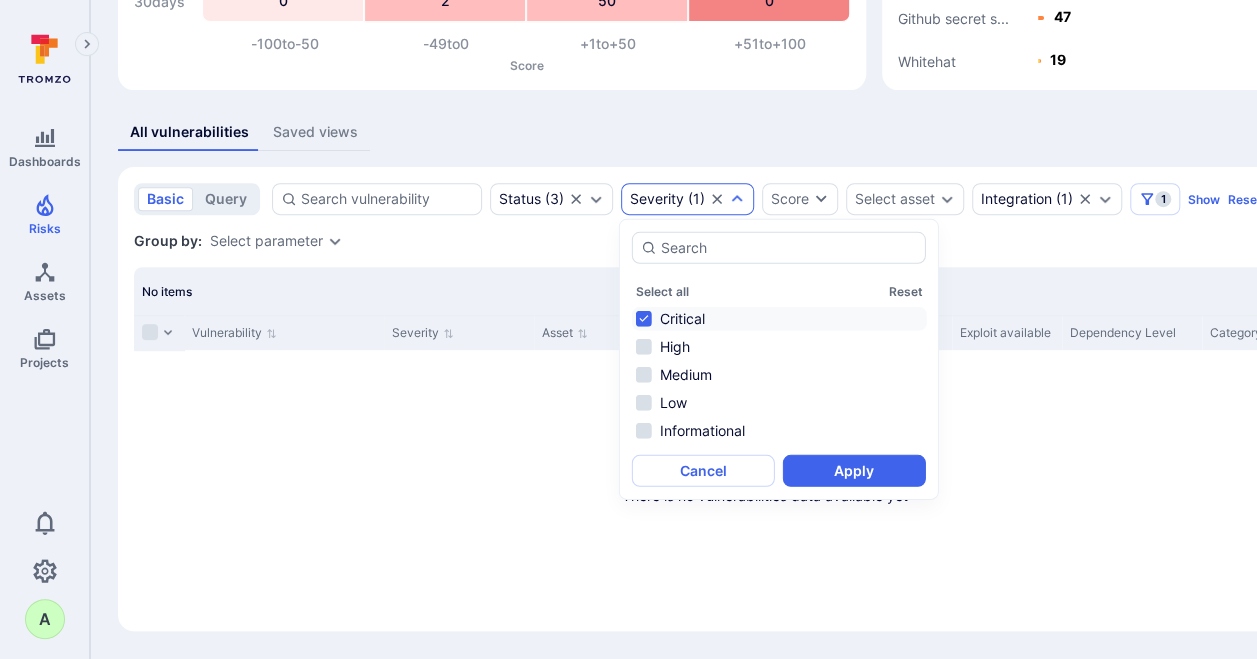 click on "Critical" at bounding box center (779, 319) 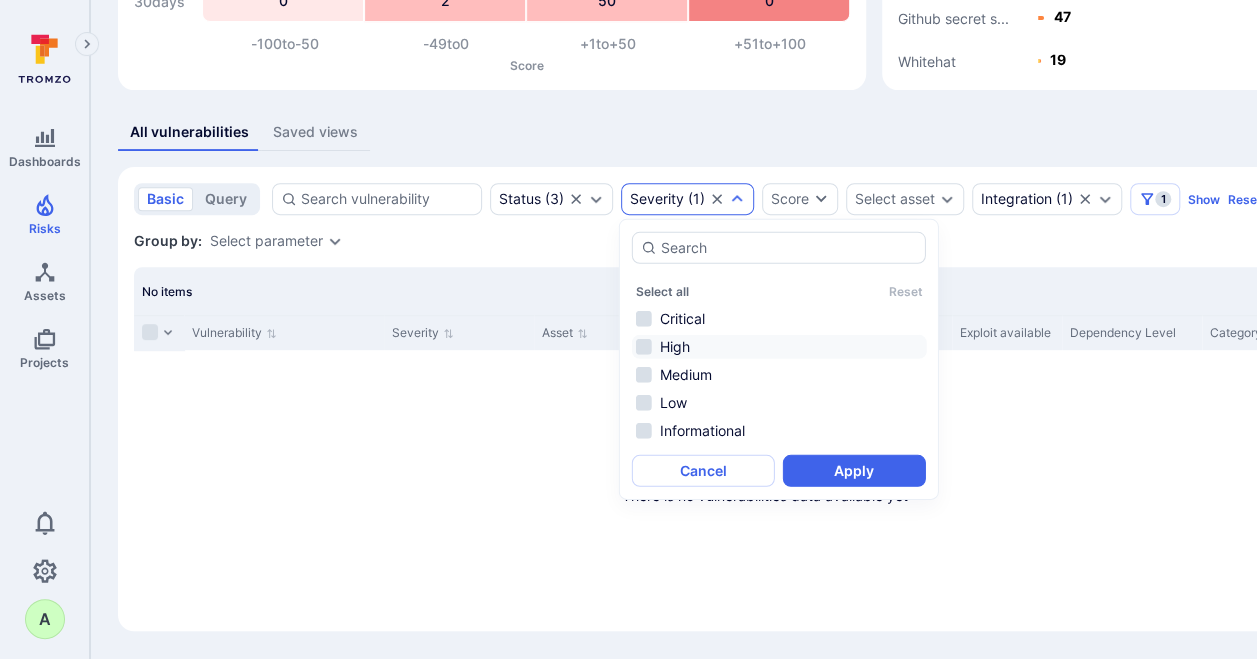 click on "High" at bounding box center (779, 347) 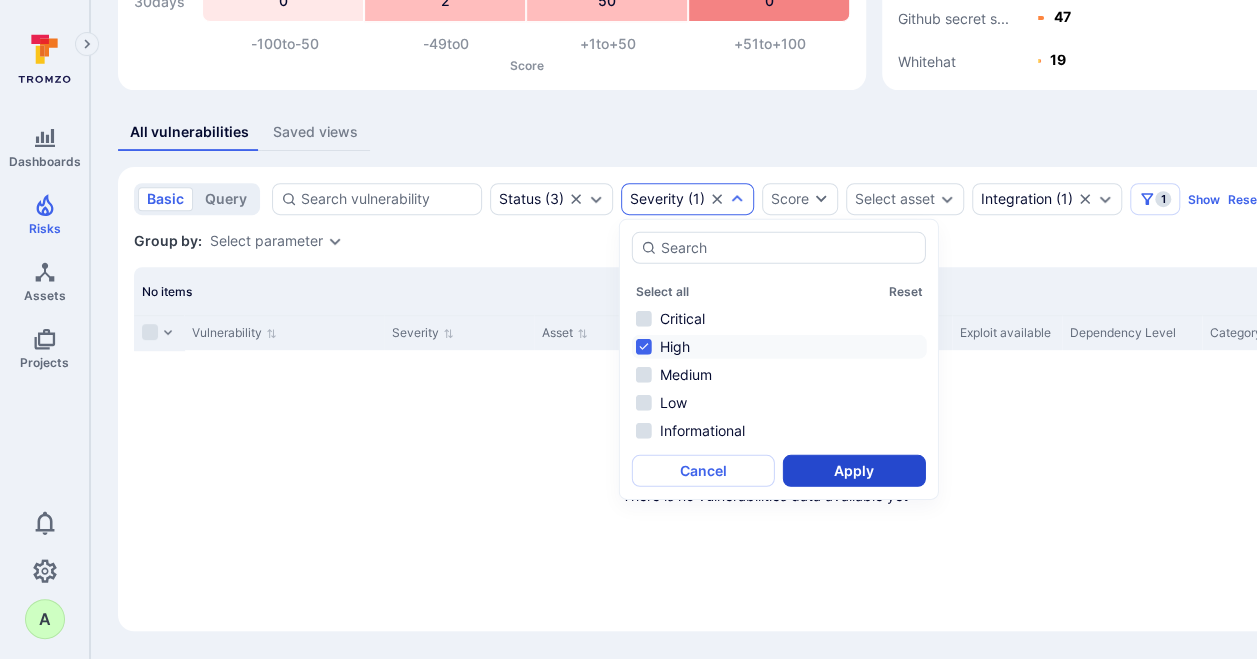 click on "Apply" at bounding box center [854, 471] 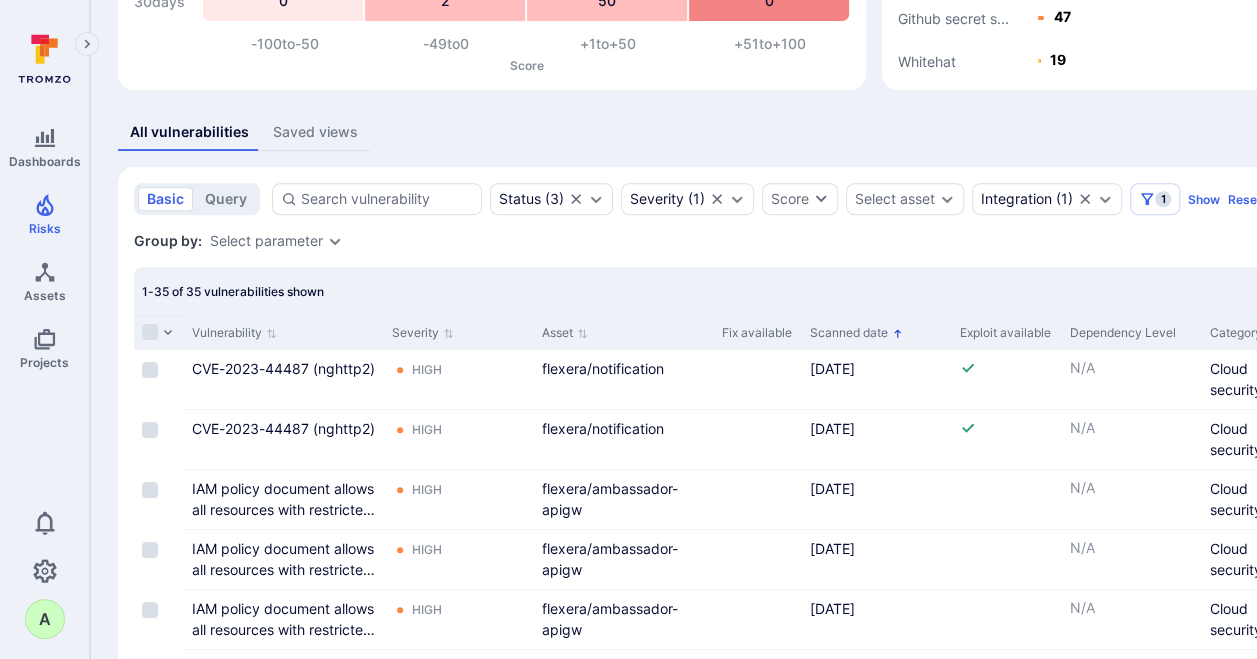 click 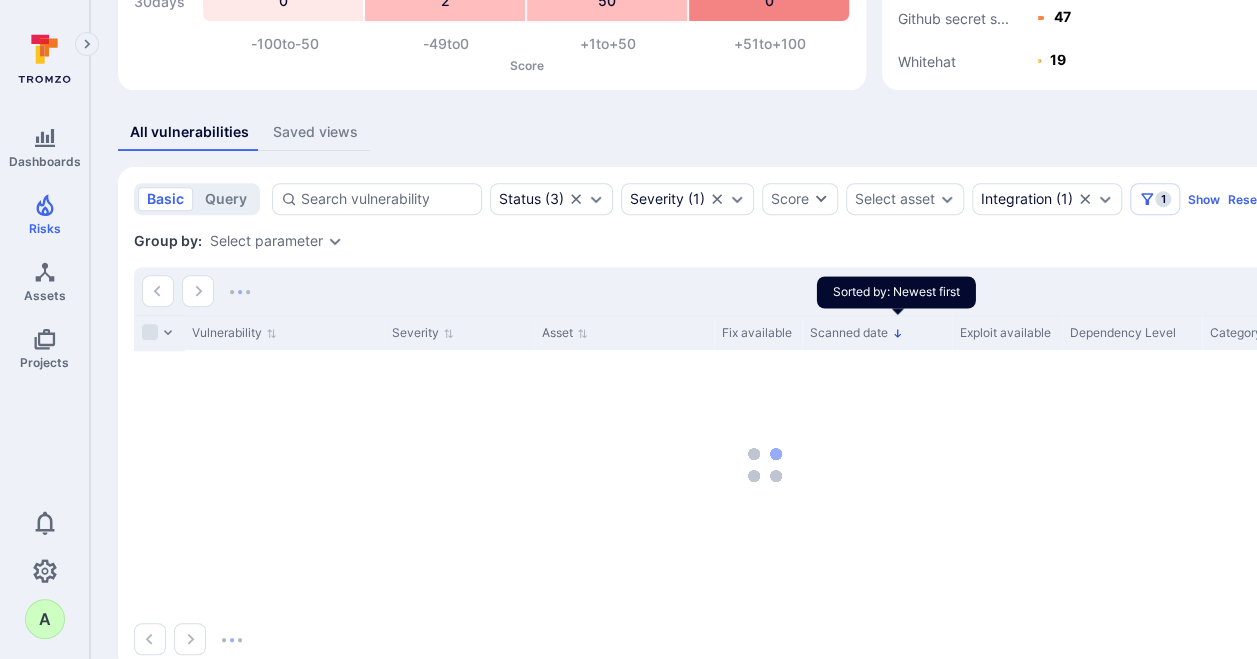 click 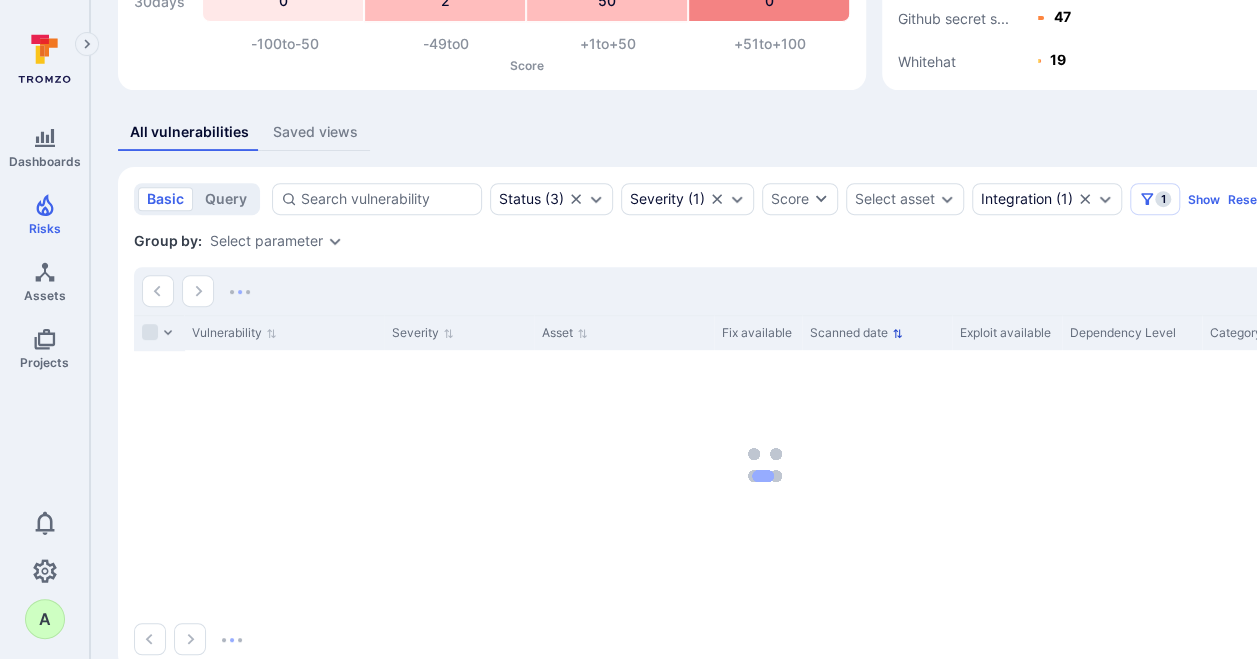 click 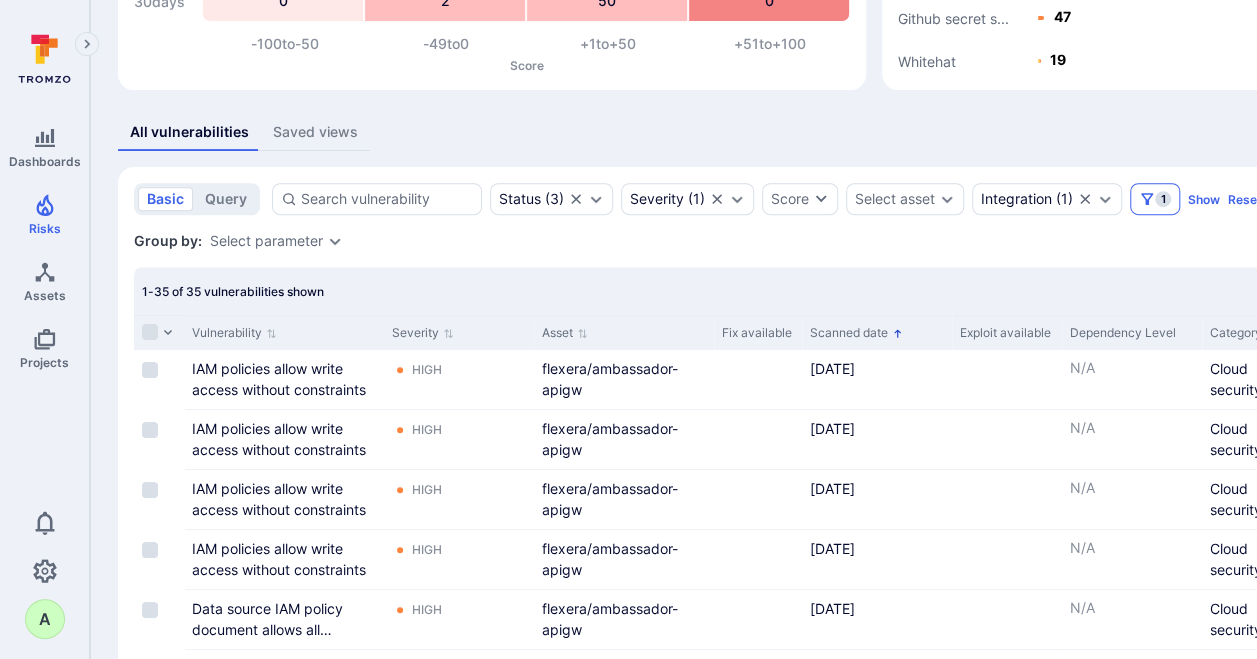 click on "1" at bounding box center (1163, 199) 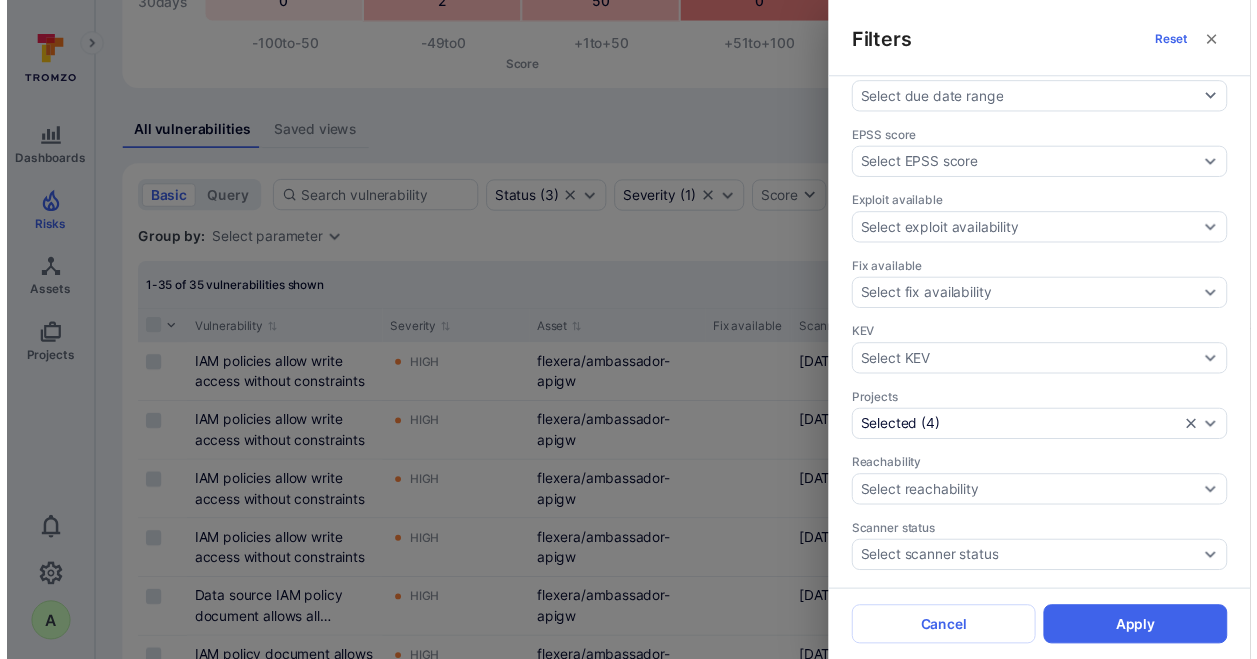 scroll, scrollTop: 668, scrollLeft: 0, axis: vertical 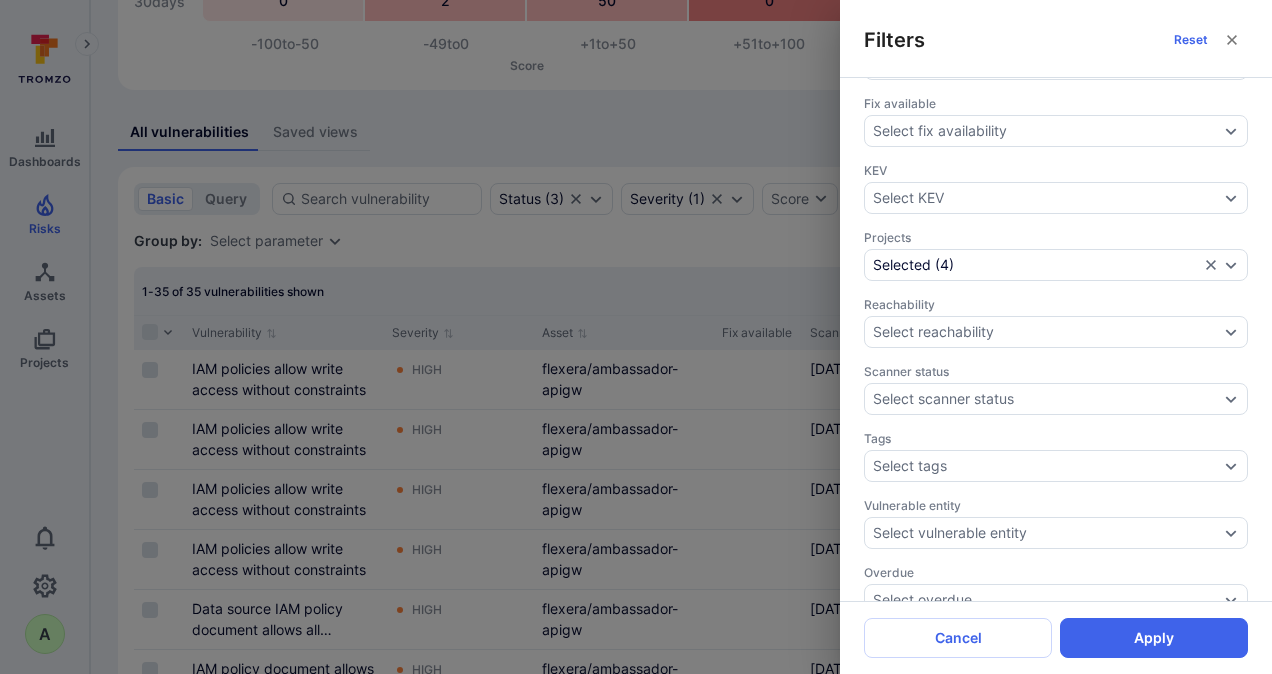 click on "Filters Reset Assignee Select assignee Asset context Select asset context Asset tags Select asset tags Asset type Select asset type CVE Select CVE CWE Select CWE Dependency levels Select dependency levels Due date Select due date range EPSS score Select EPSS score Exploit available Select exploit availability Fix available Select fix availability KEV Select KEV Projects Selected  ( 4 ) Reachability Select reachability Scanner status Select scanner status Tags Select tags Vulnerable entity Select vulnerable entity Overdue Select overdue Cancel Apply" at bounding box center (636, 337) 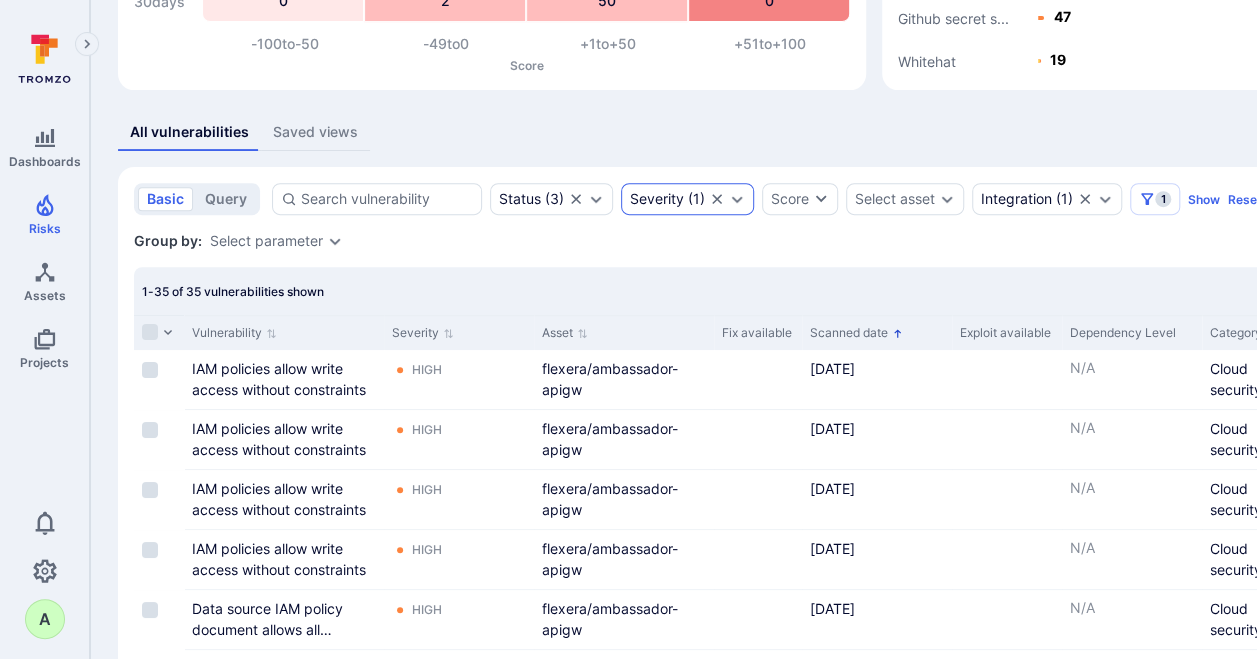 click 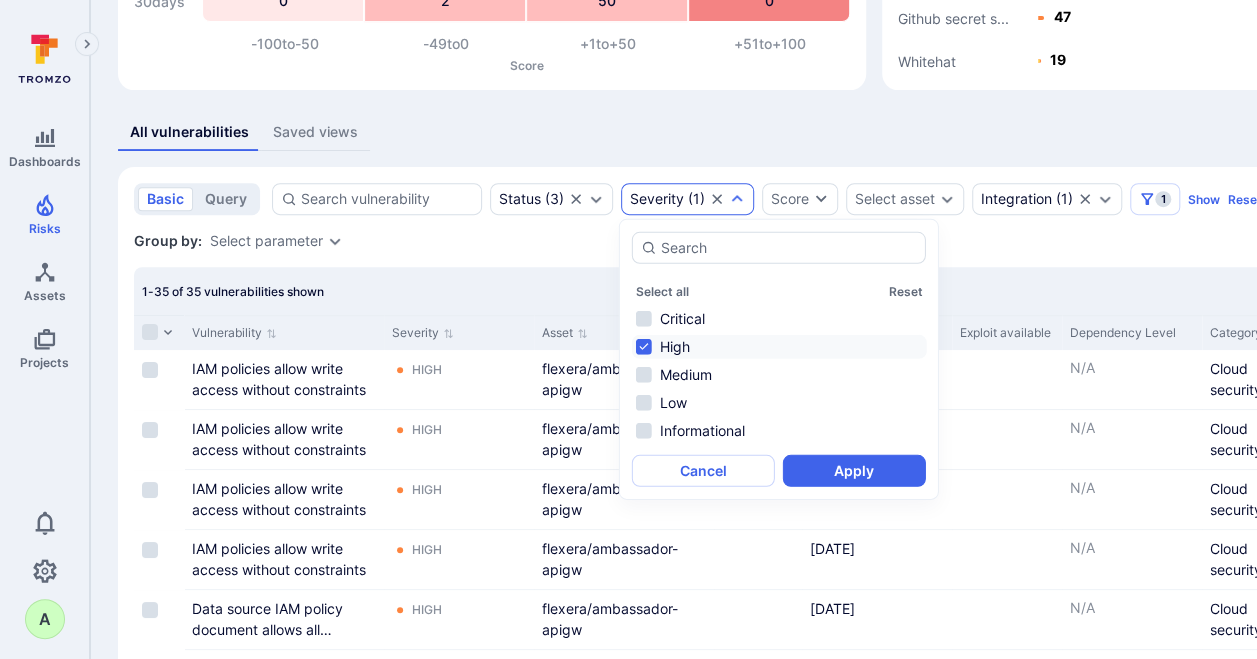 click on "High" at bounding box center [779, 347] 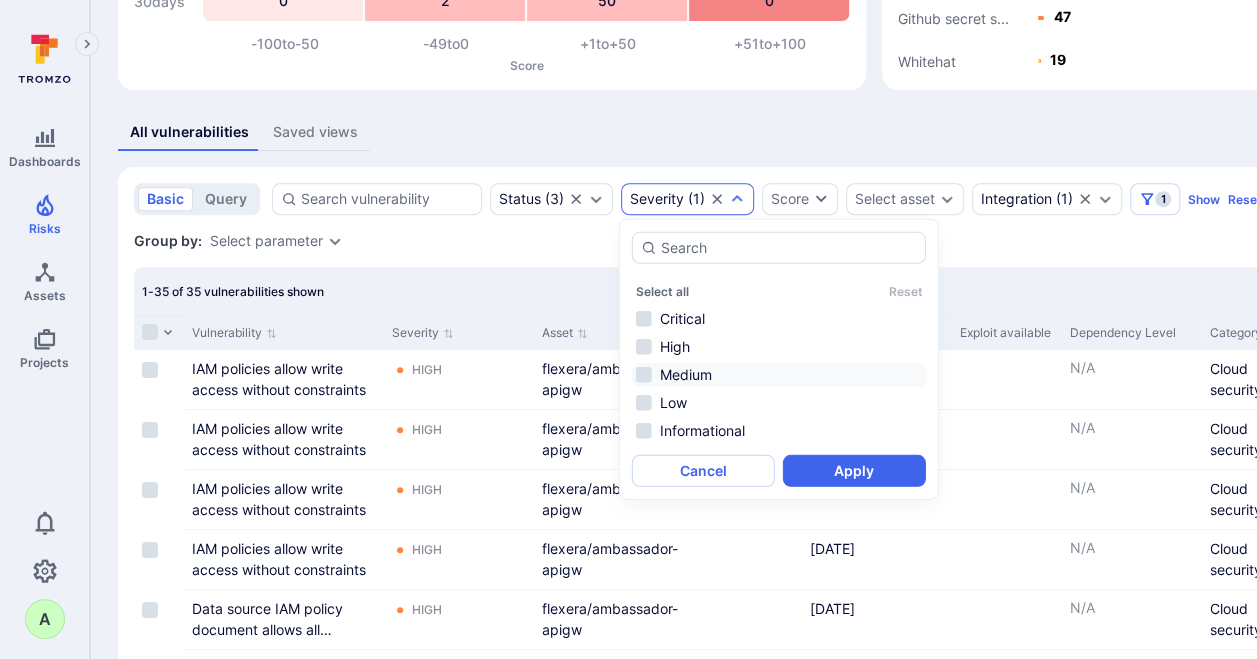 click on "Medium" at bounding box center (779, 375) 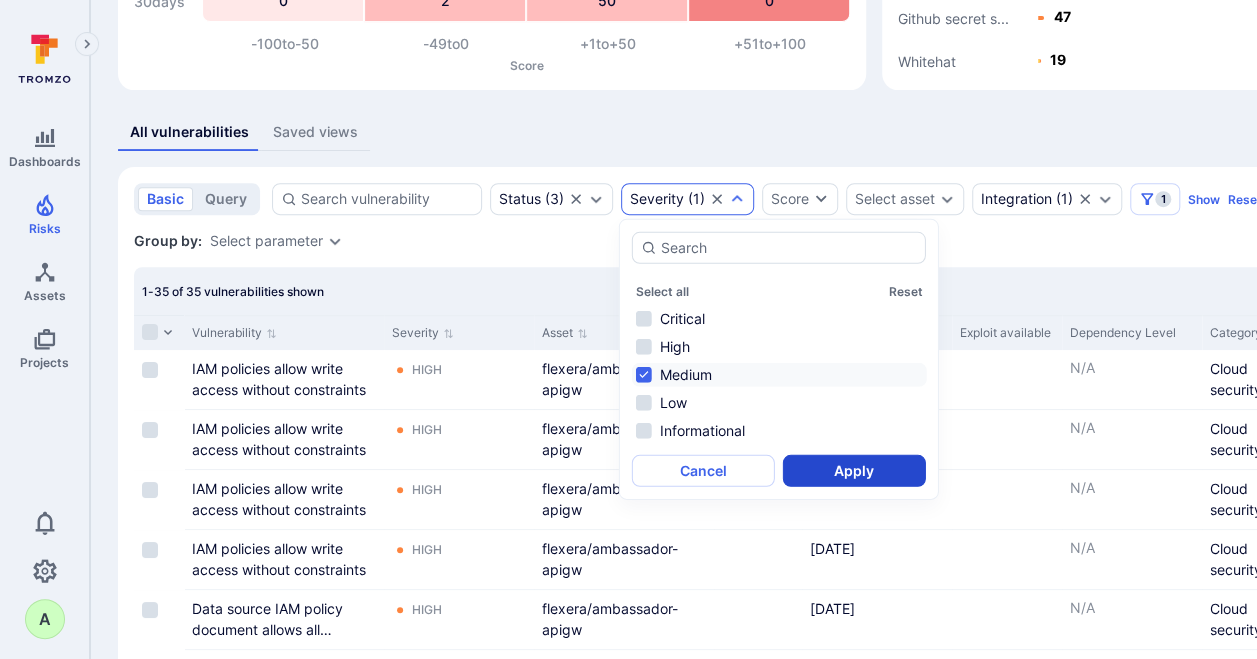 click on "Apply" at bounding box center (854, 471) 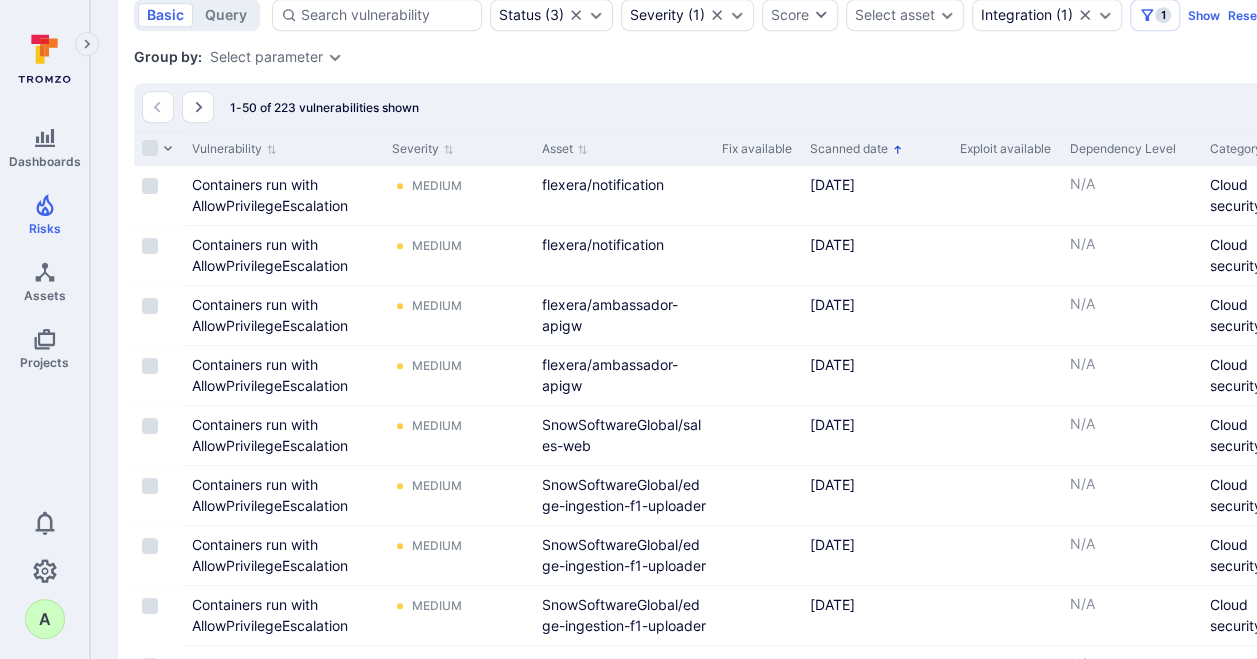 scroll, scrollTop: 78, scrollLeft: 0, axis: vertical 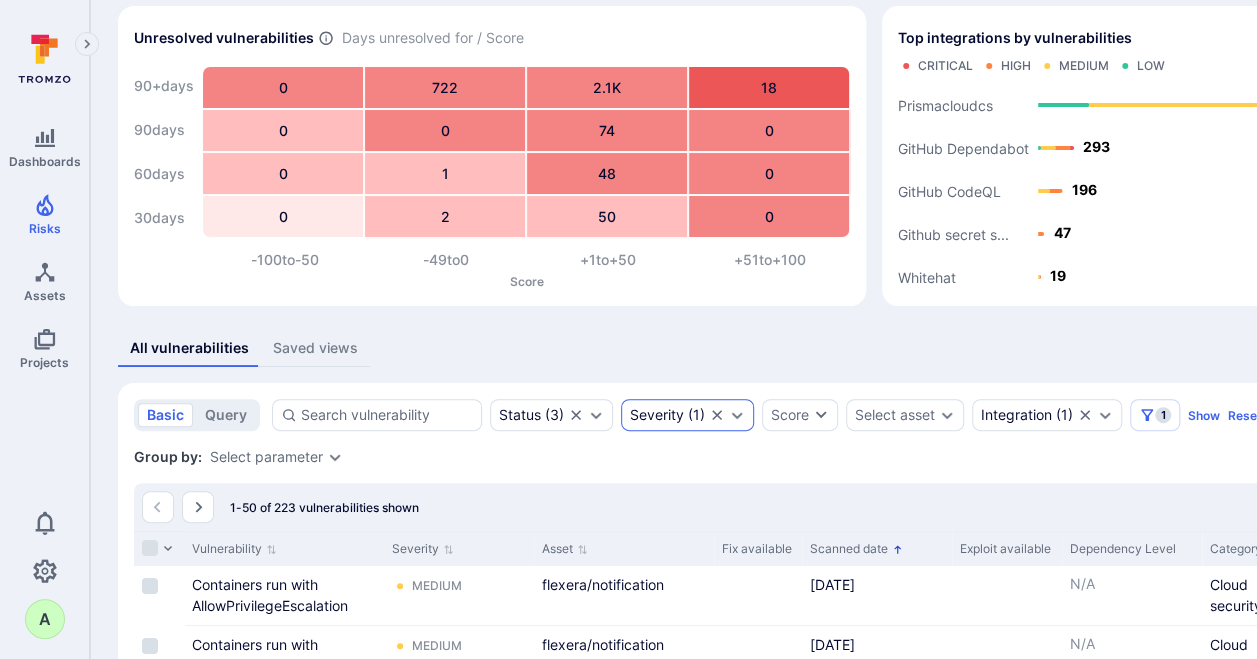 click 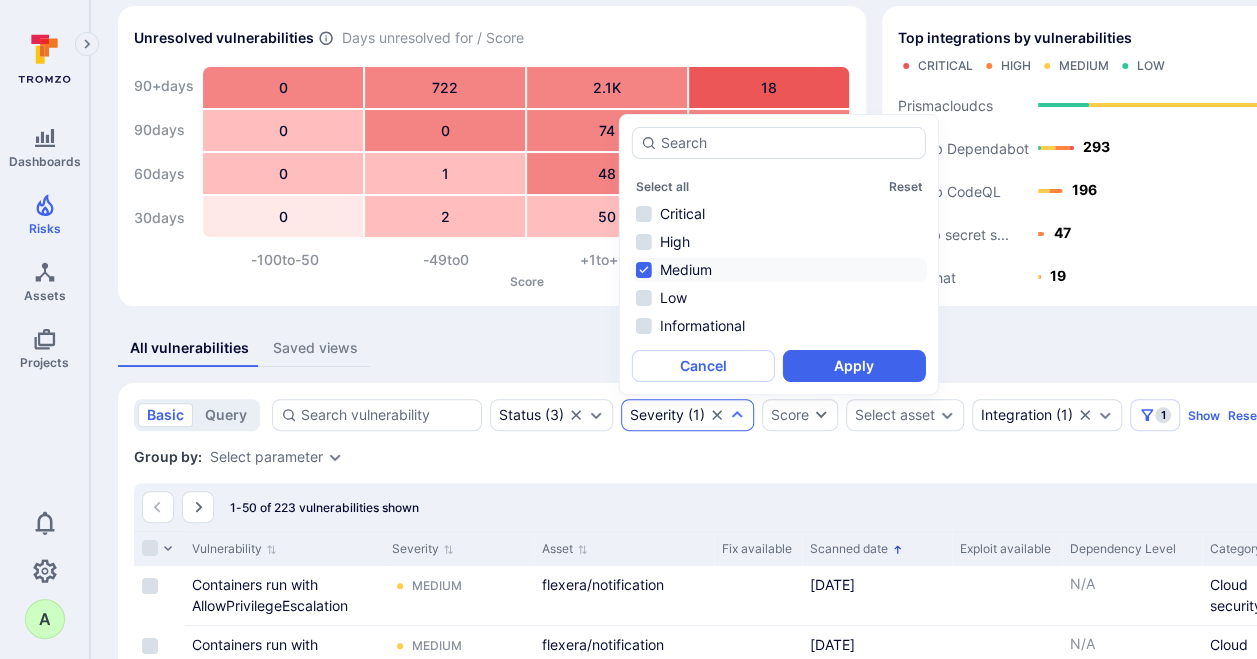 click on "Medium" at bounding box center (779, 270) 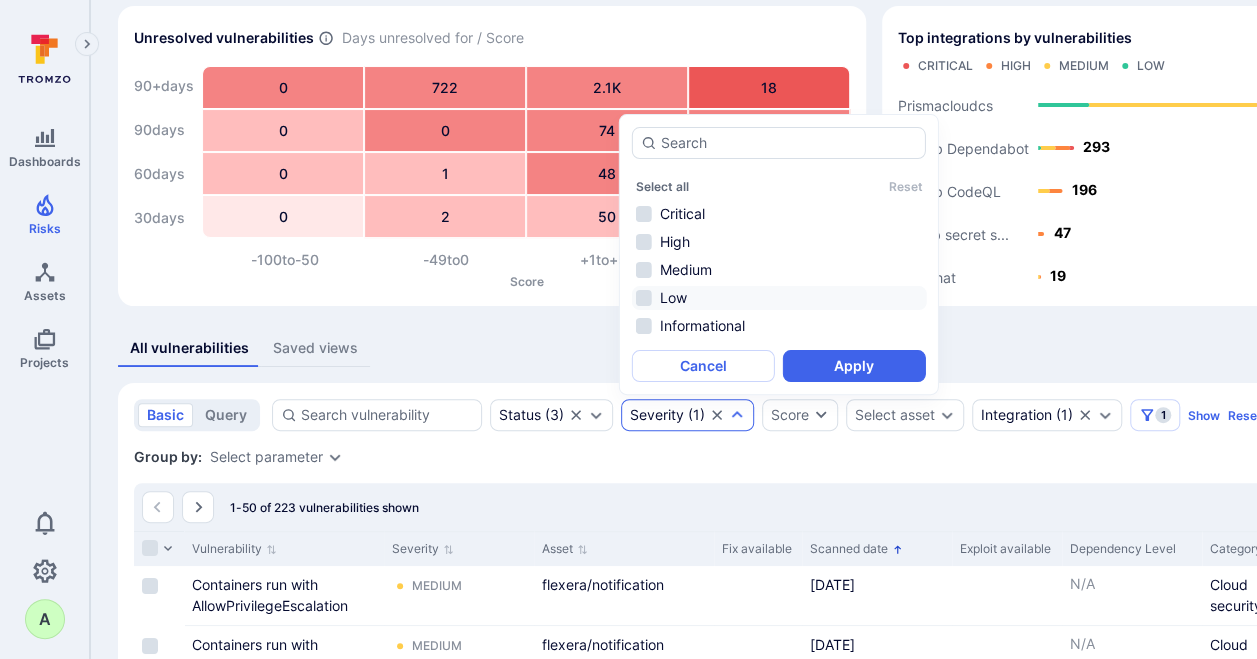 click on "Low" at bounding box center (779, 298) 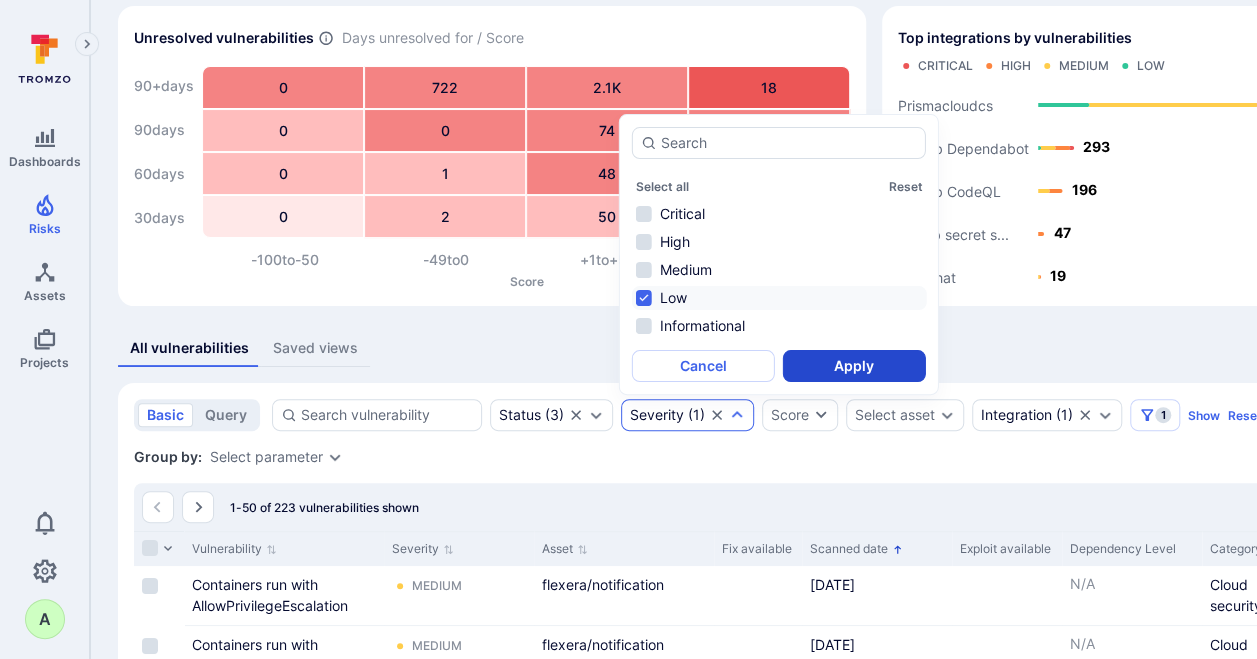 click on "Apply" at bounding box center (854, 366) 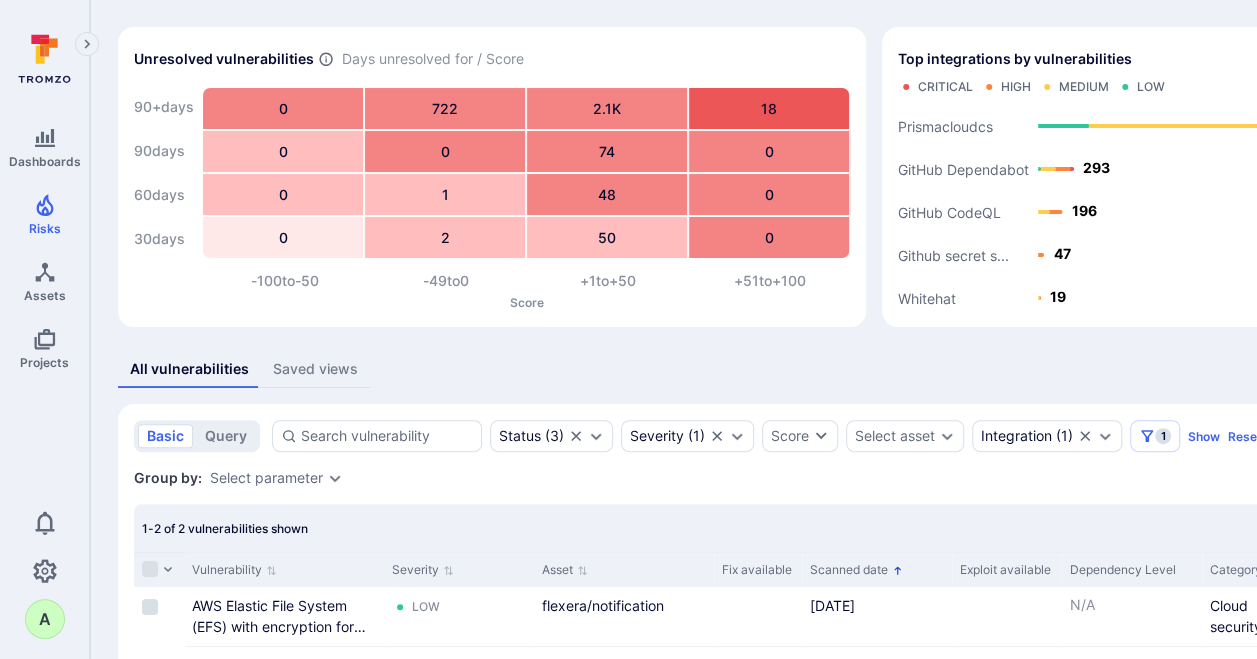 scroll, scrollTop: 100, scrollLeft: 0, axis: vertical 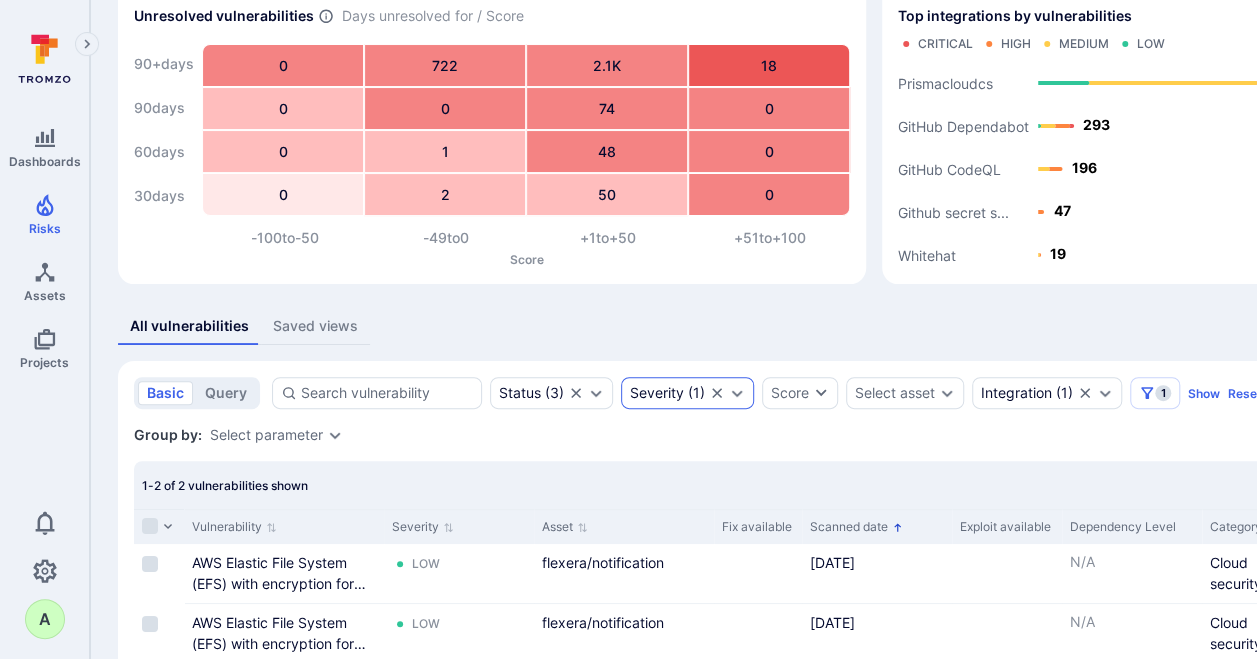 click on "Severity  ( 1 )" at bounding box center (687, 393) 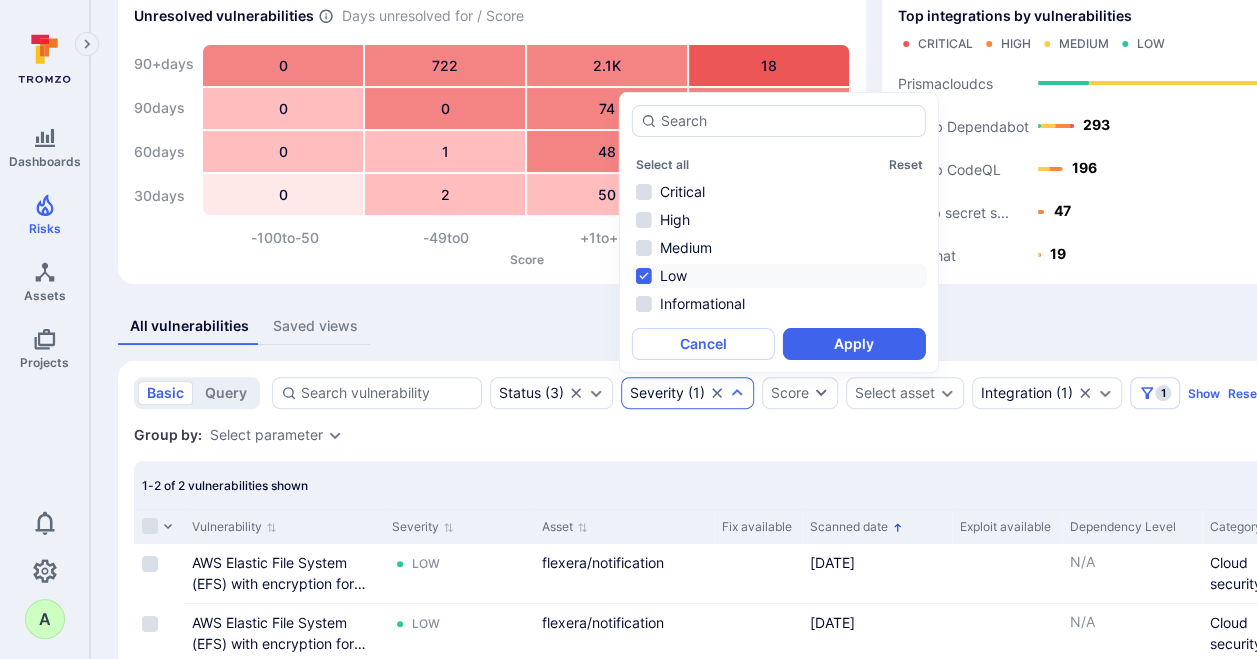 click on "Low" at bounding box center (779, 276) 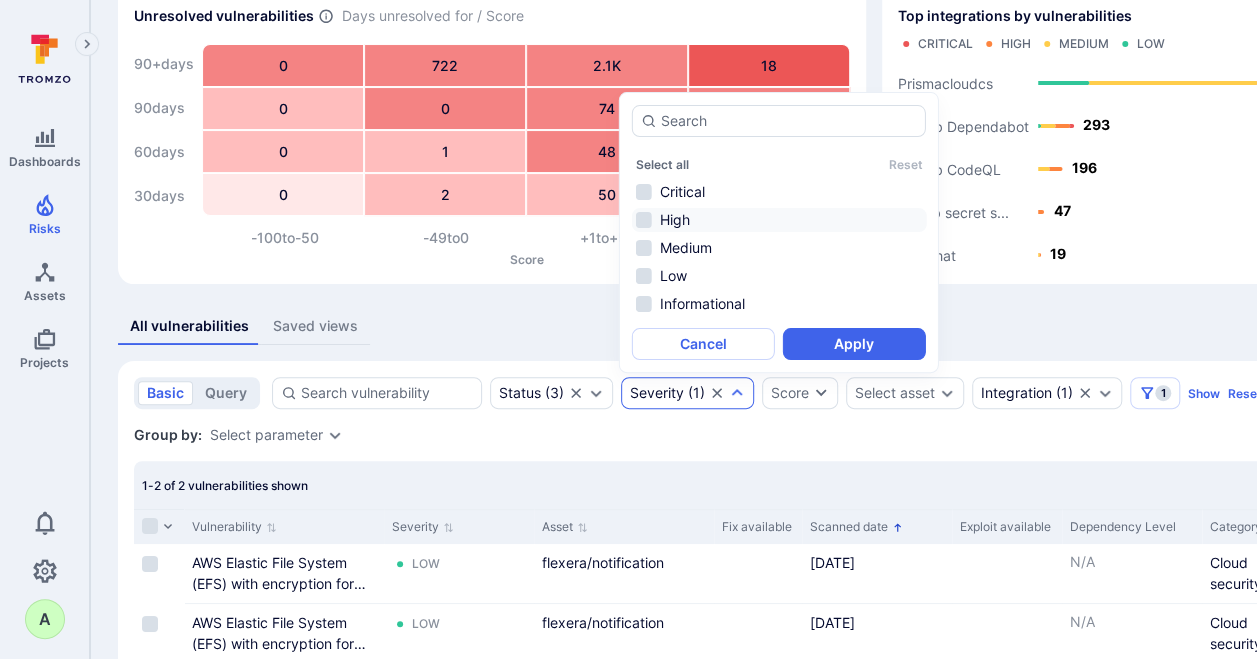 click on "High" at bounding box center [779, 220] 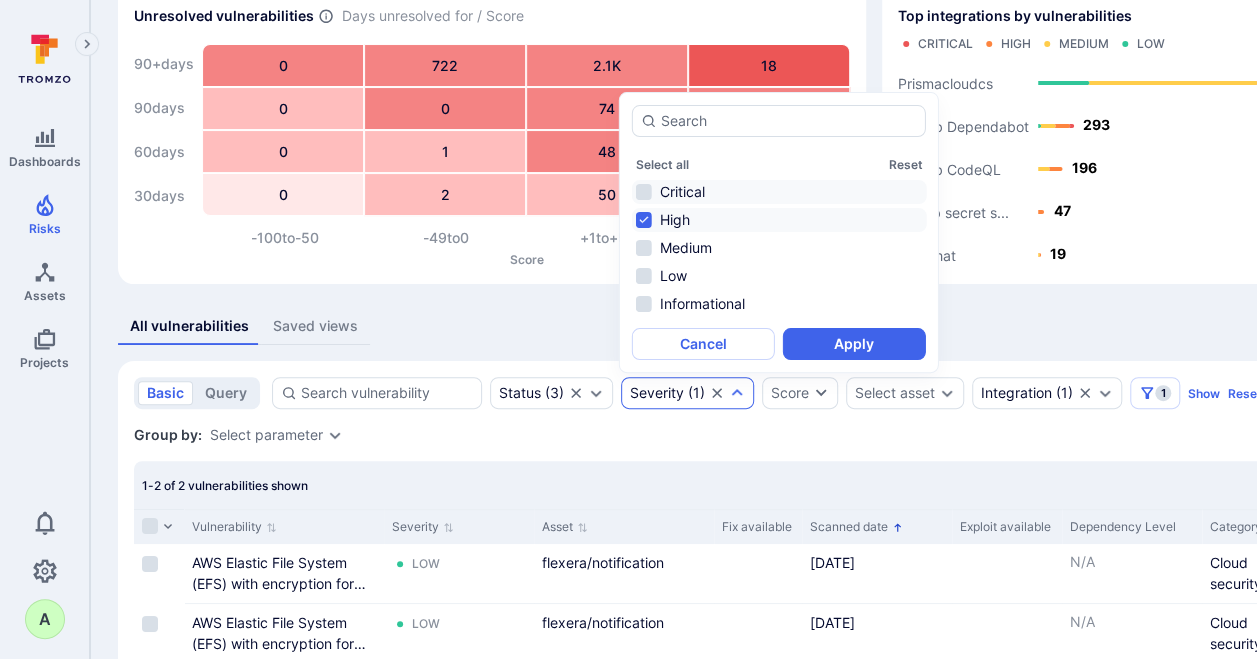 click on "Critical" at bounding box center (779, 192) 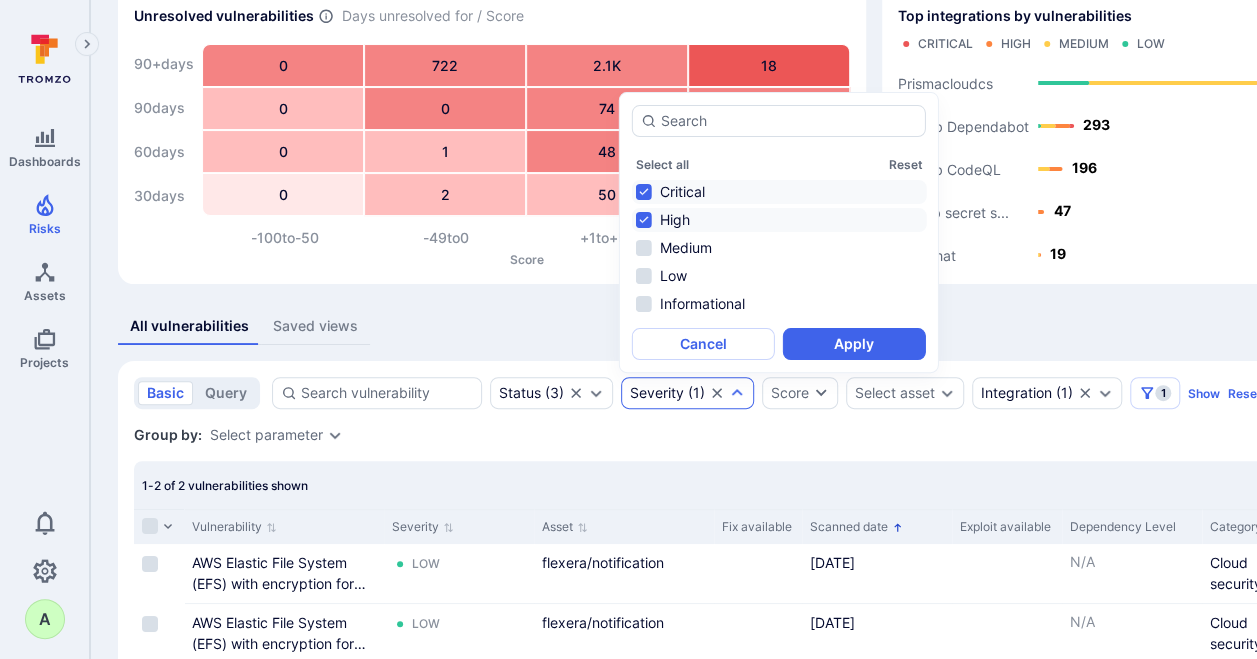 click on "Critical" at bounding box center [779, 192] 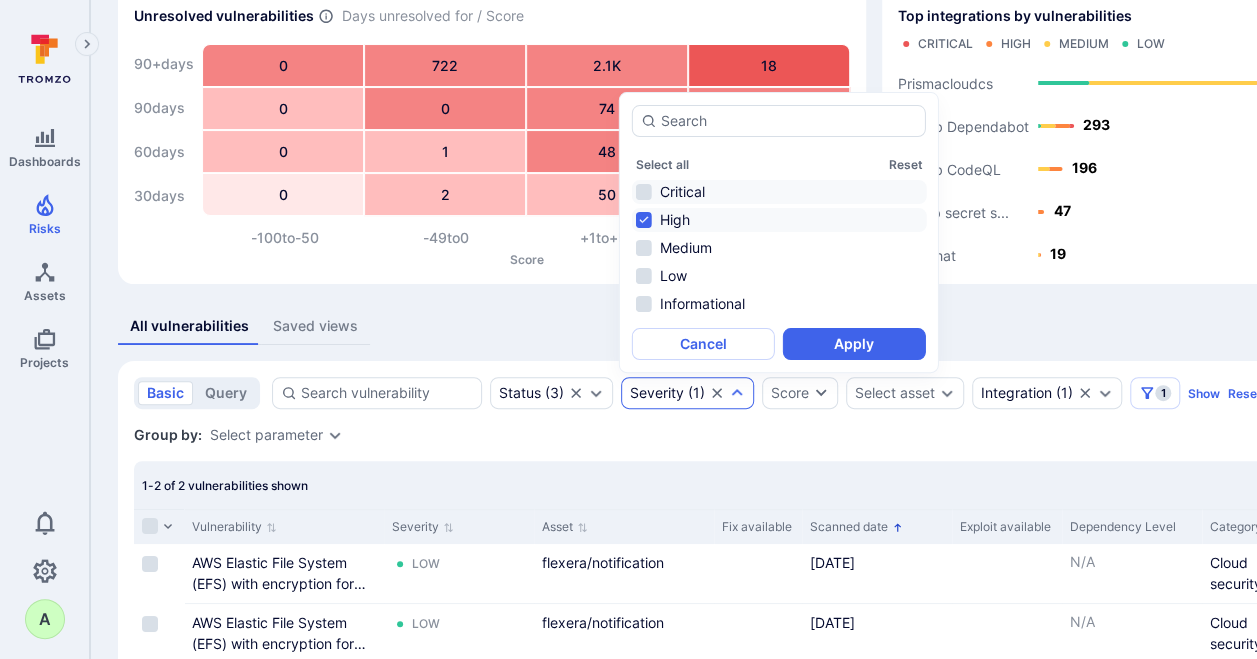 click on "Critical" at bounding box center [779, 192] 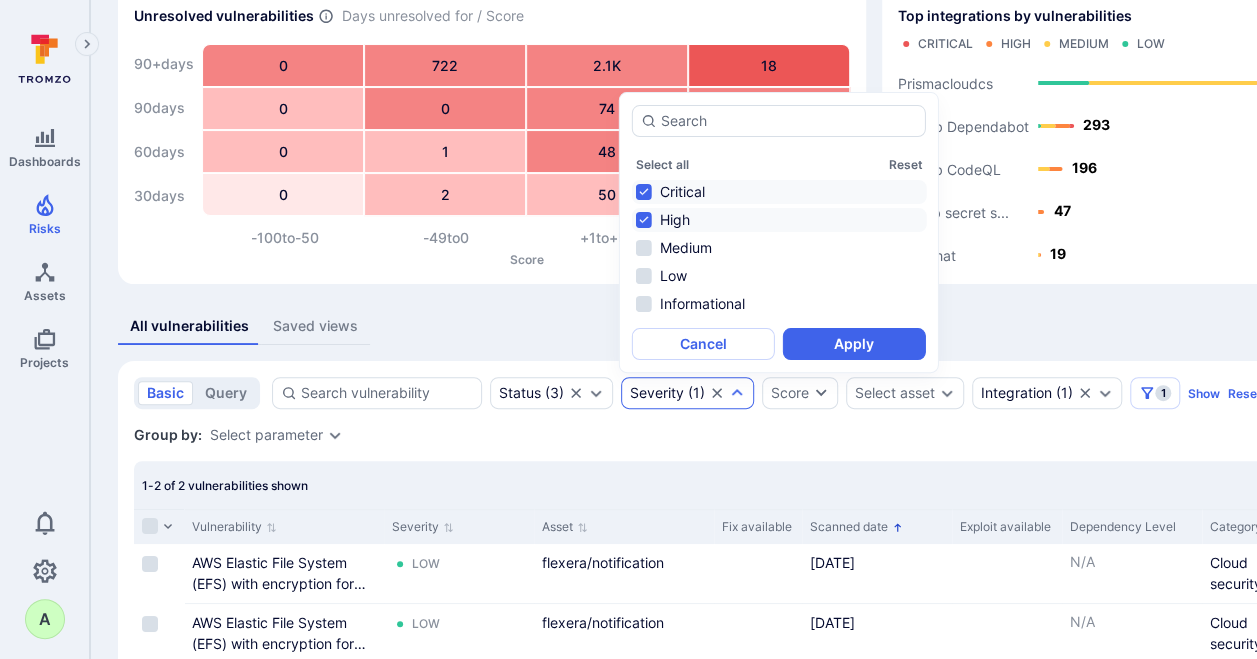 click on "High" at bounding box center (779, 220) 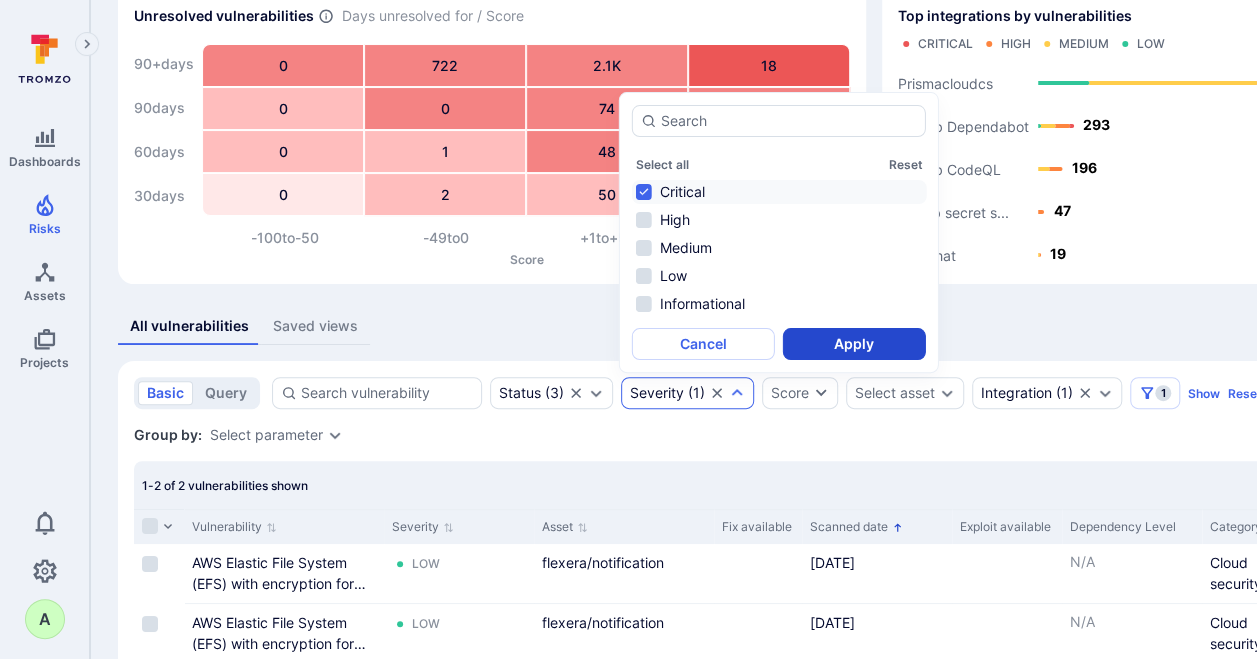 click on "Apply" at bounding box center [854, 344] 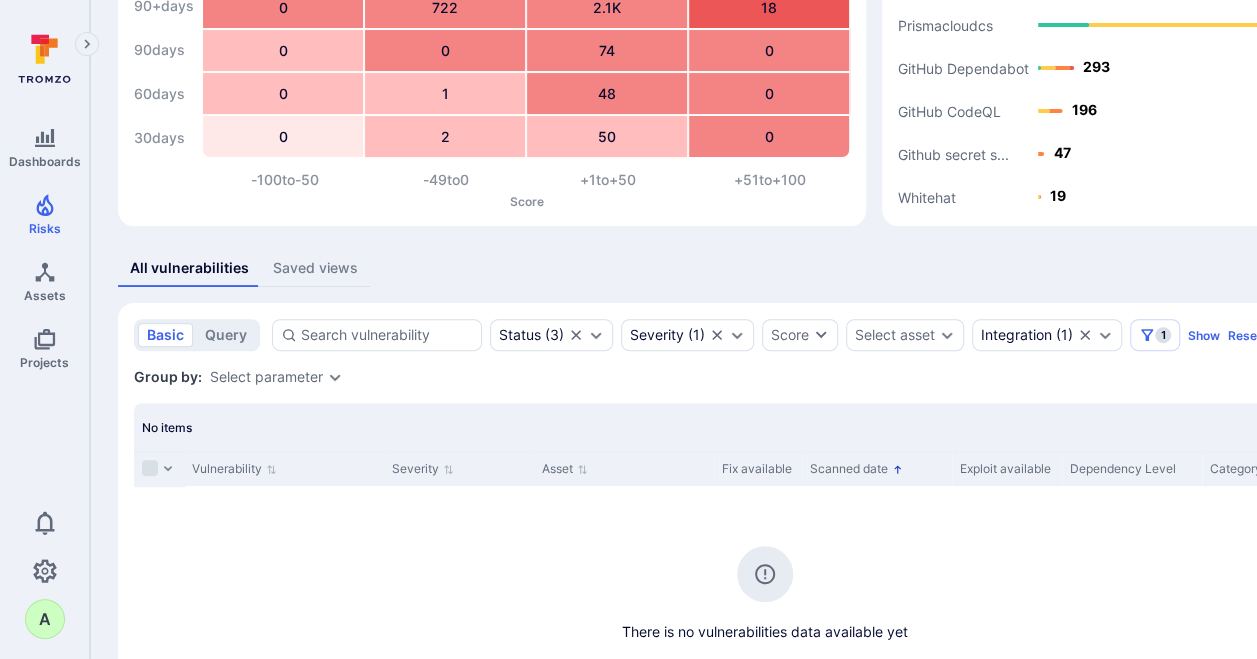 scroll, scrollTop: 200, scrollLeft: 0, axis: vertical 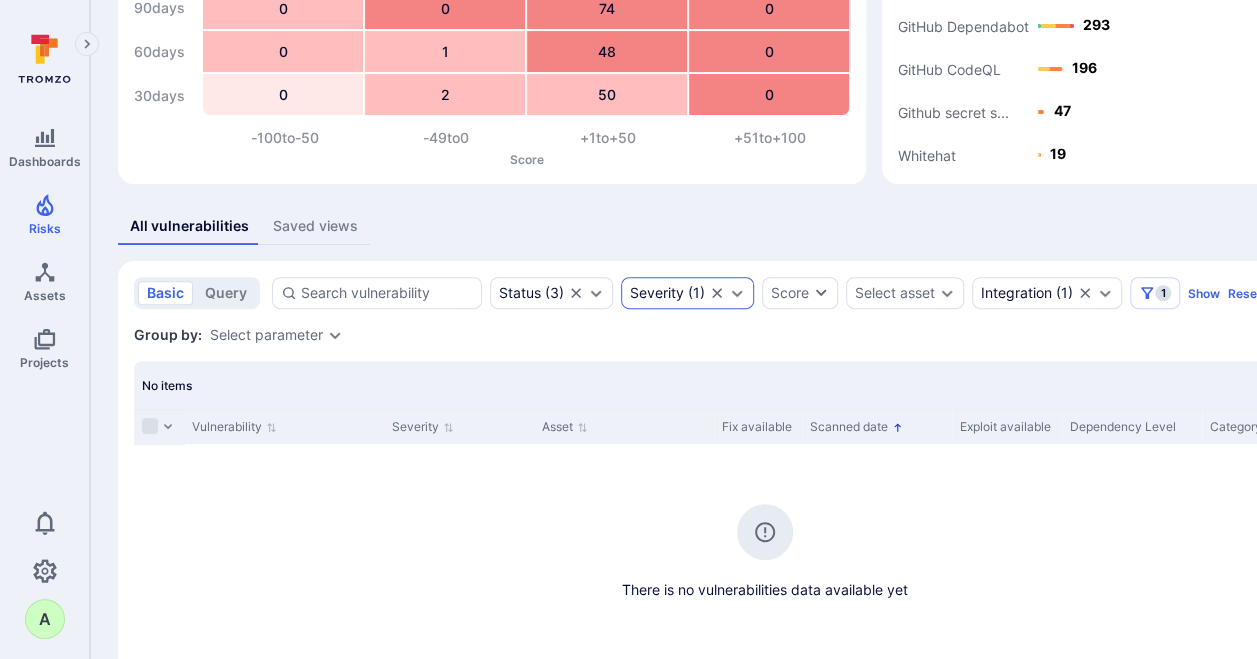 click 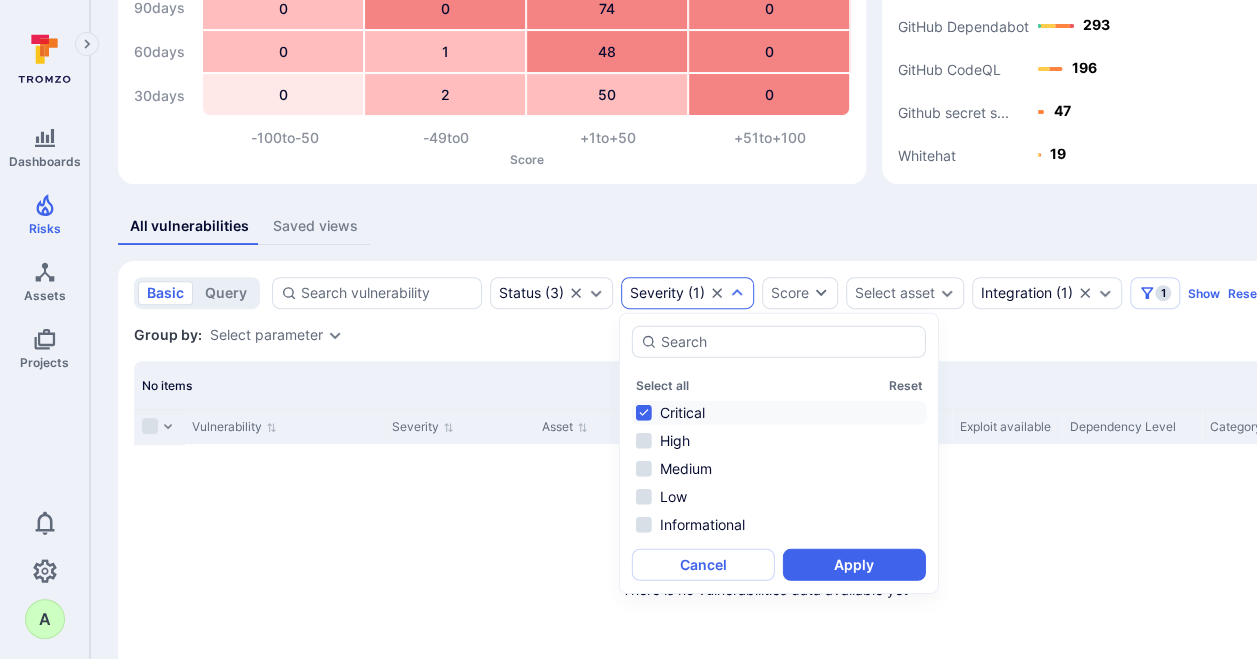 click on "Critical" at bounding box center [779, 413] 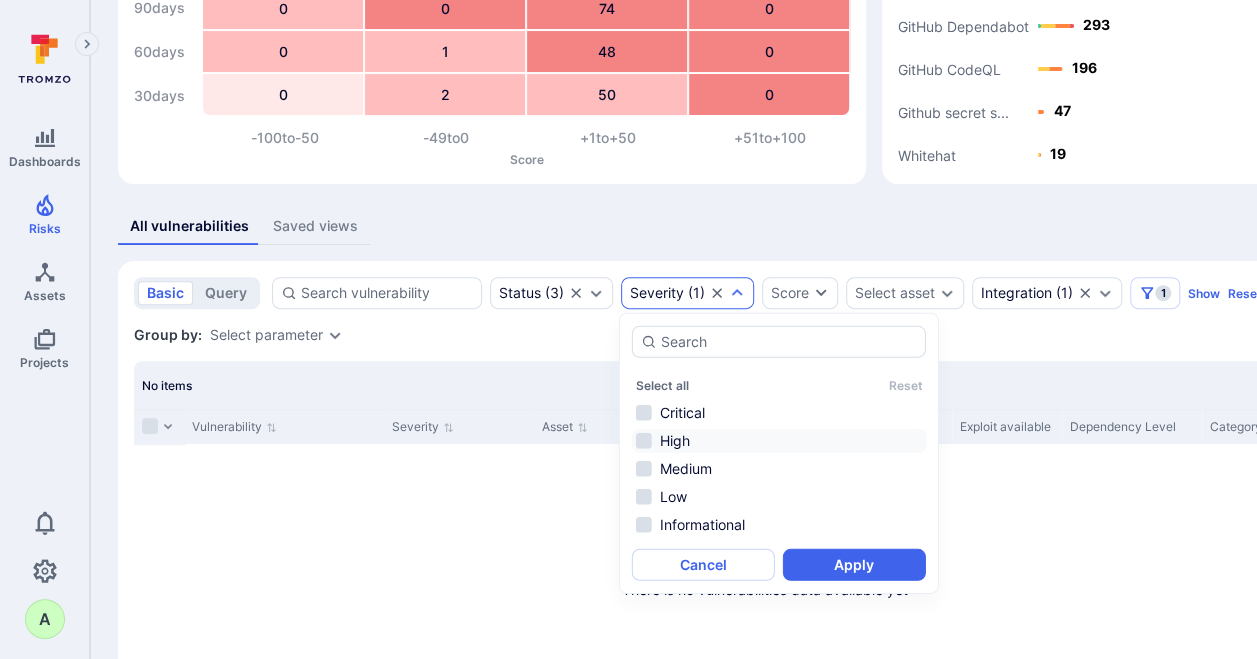 click on "High" at bounding box center [779, 441] 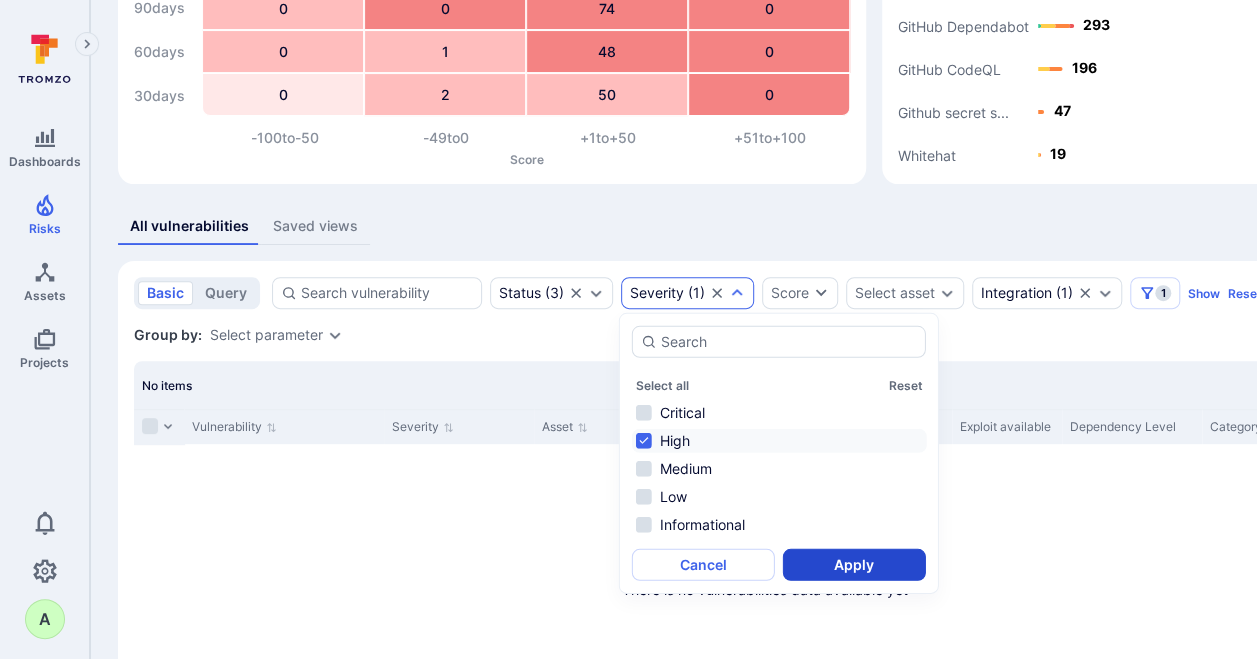 click on "Apply" at bounding box center (854, 565) 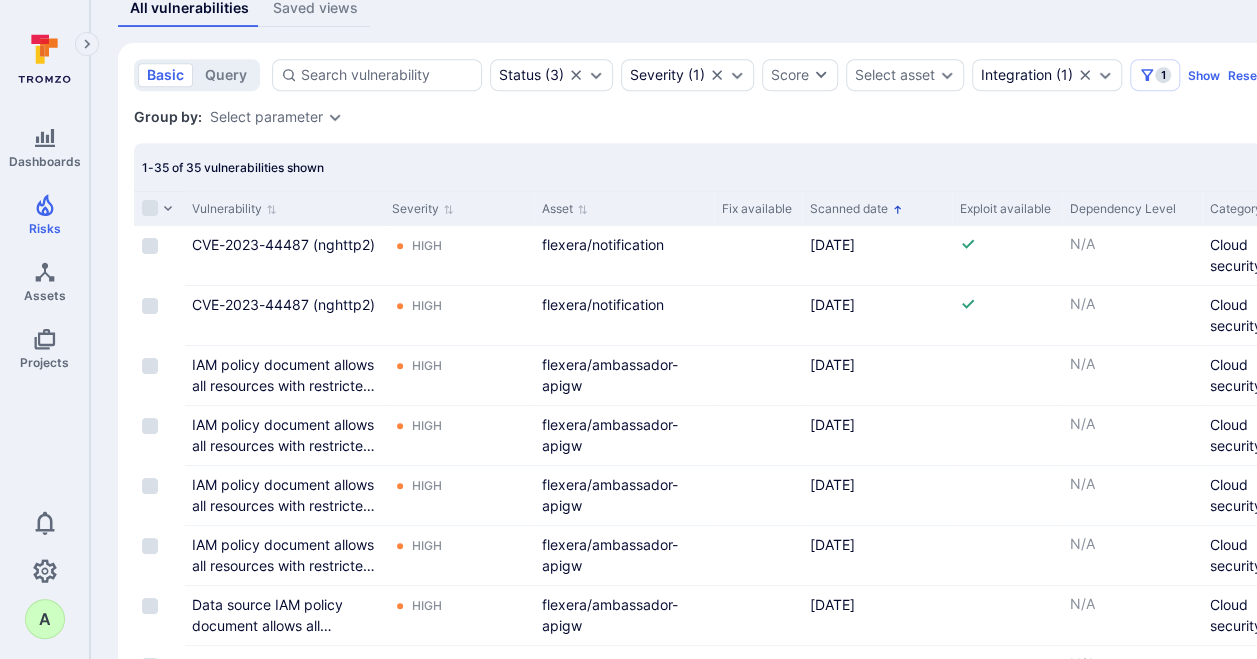 scroll, scrollTop: 400, scrollLeft: 0, axis: vertical 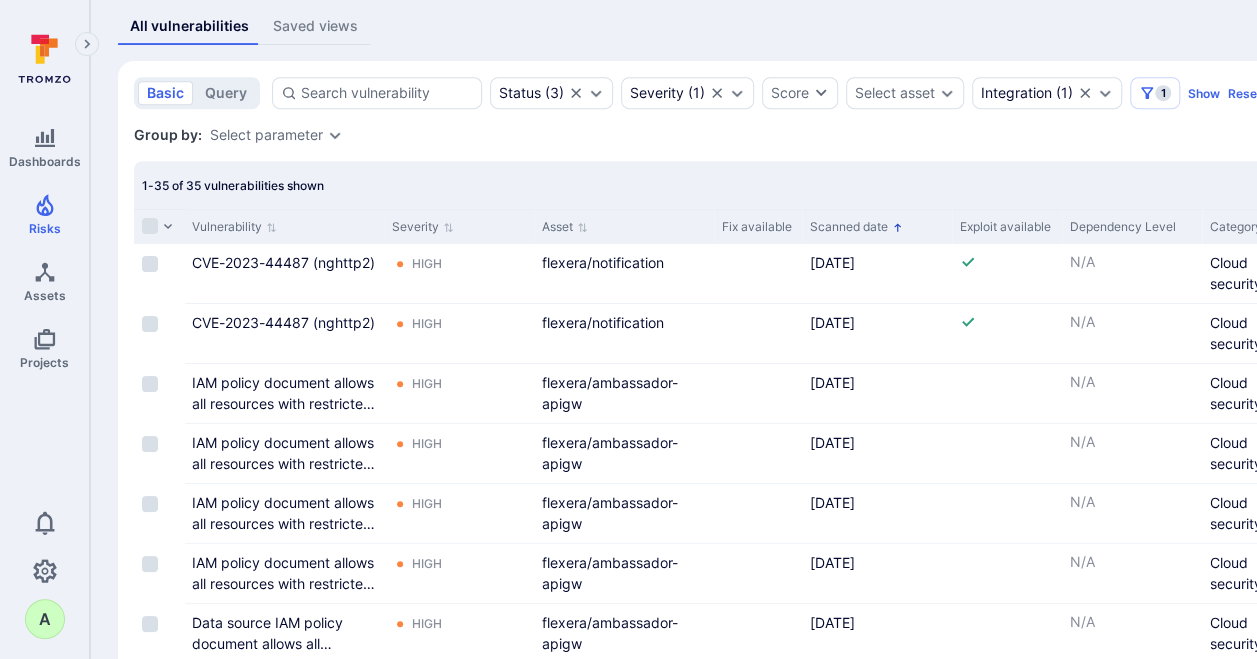 click 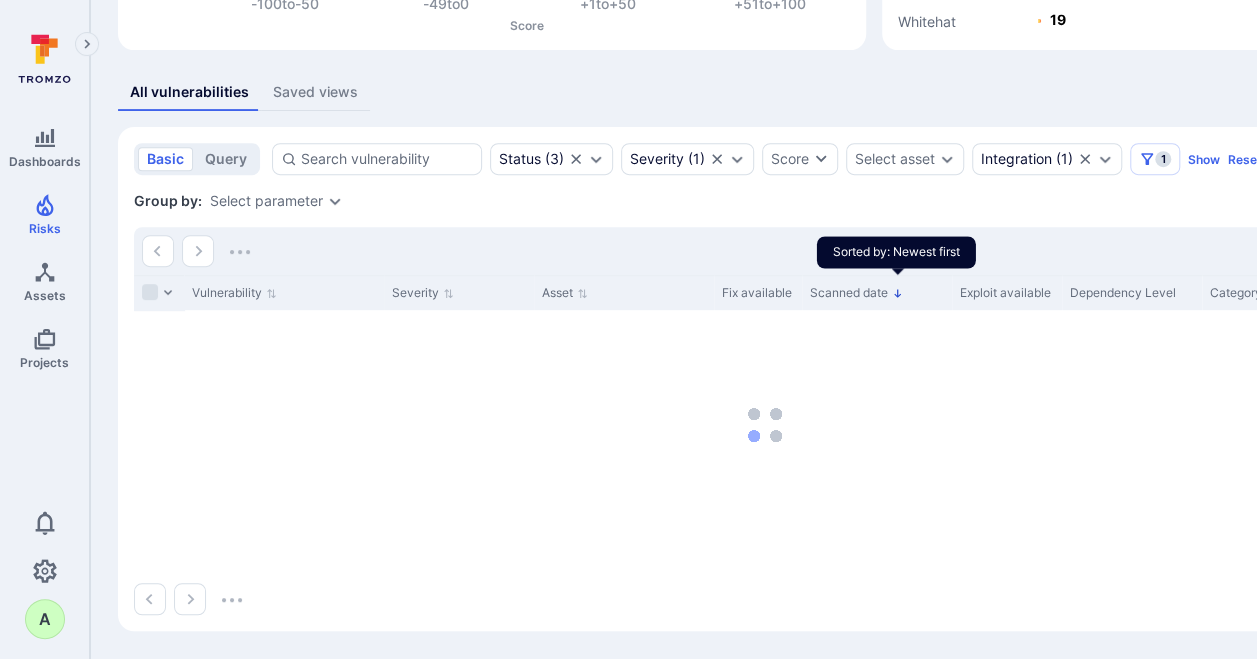 click 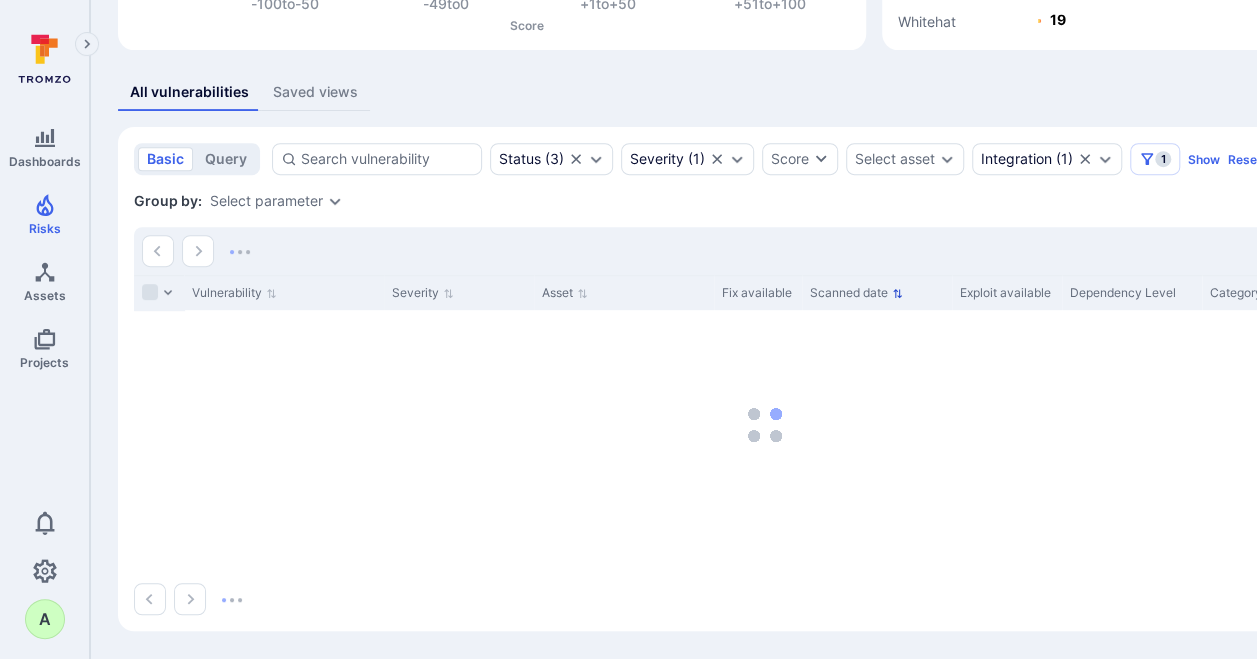click 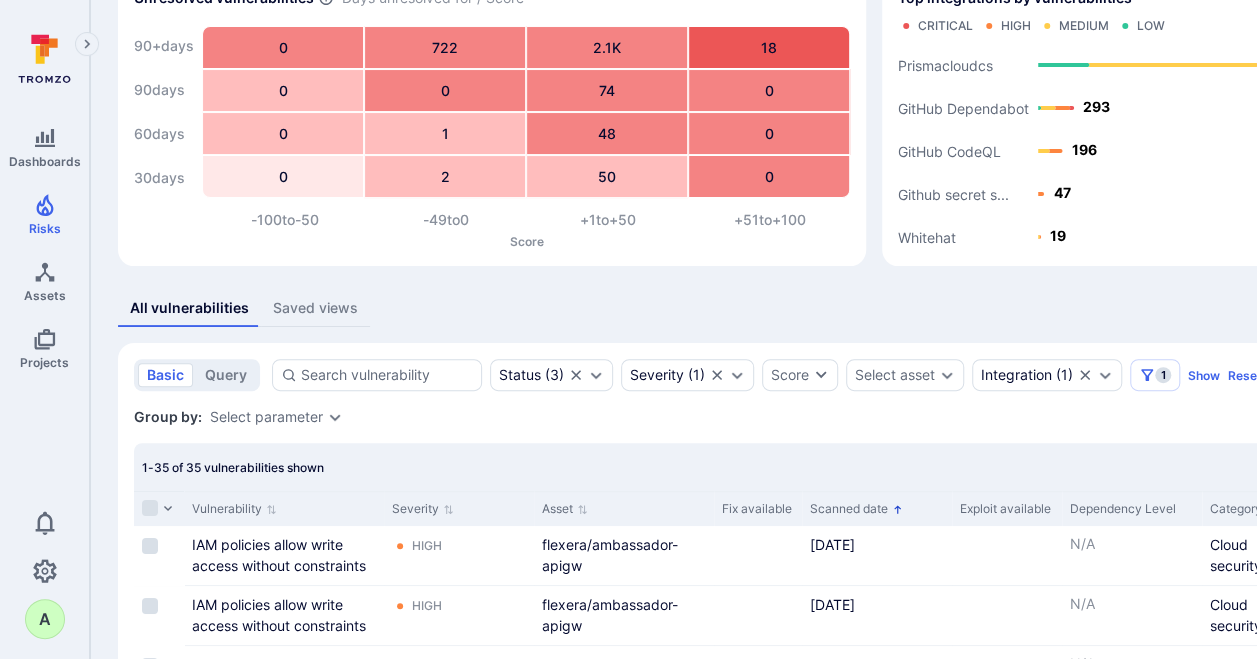scroll, scrollTop: 400, scrollLeft: 0, axis: vertical 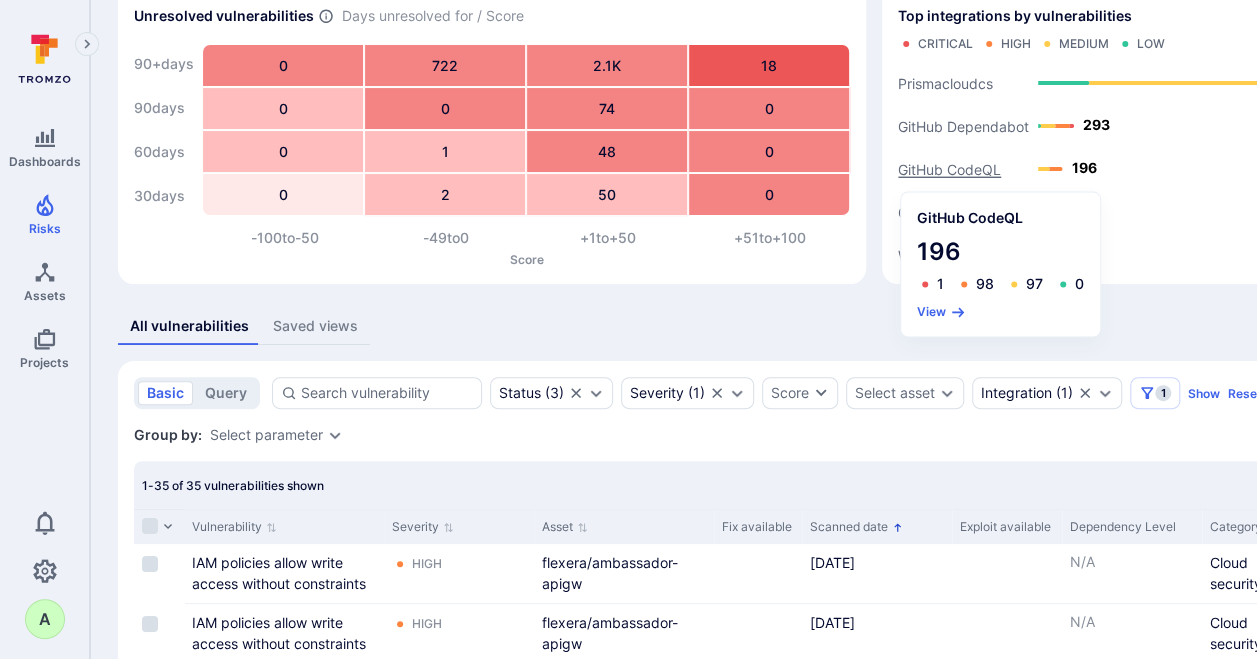 click on "GitHub CodeQL" 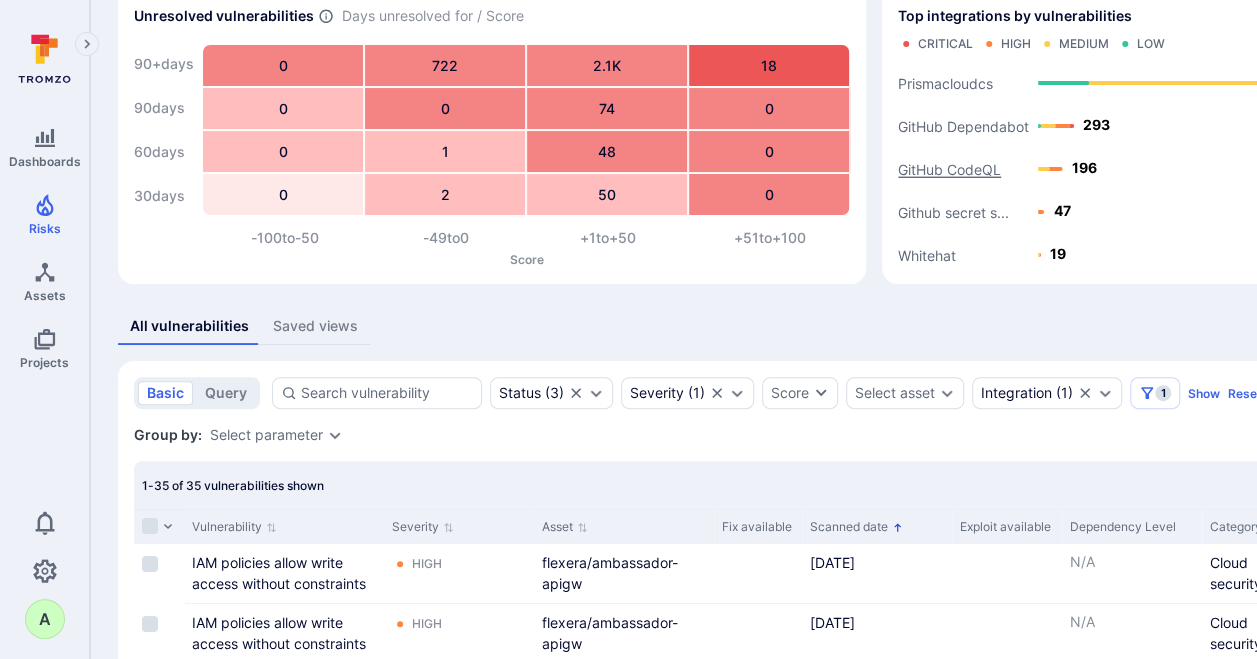 click on "GitHub CodeQL" 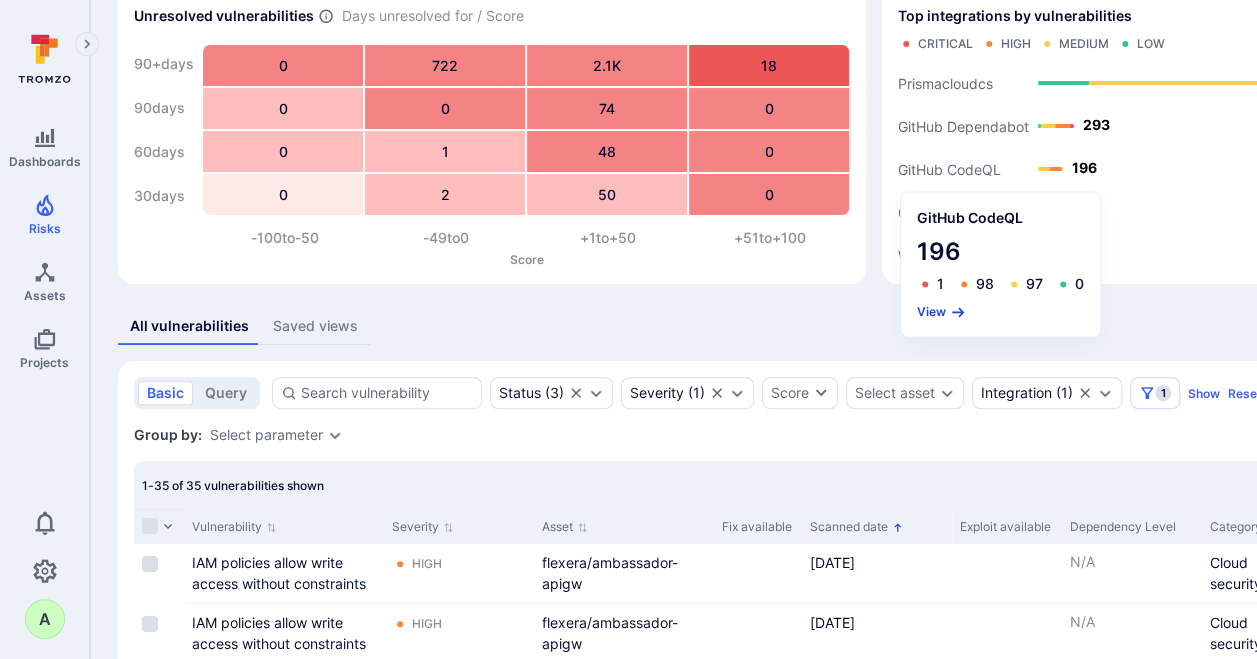 click on "View" at bounding box center [941, 311] 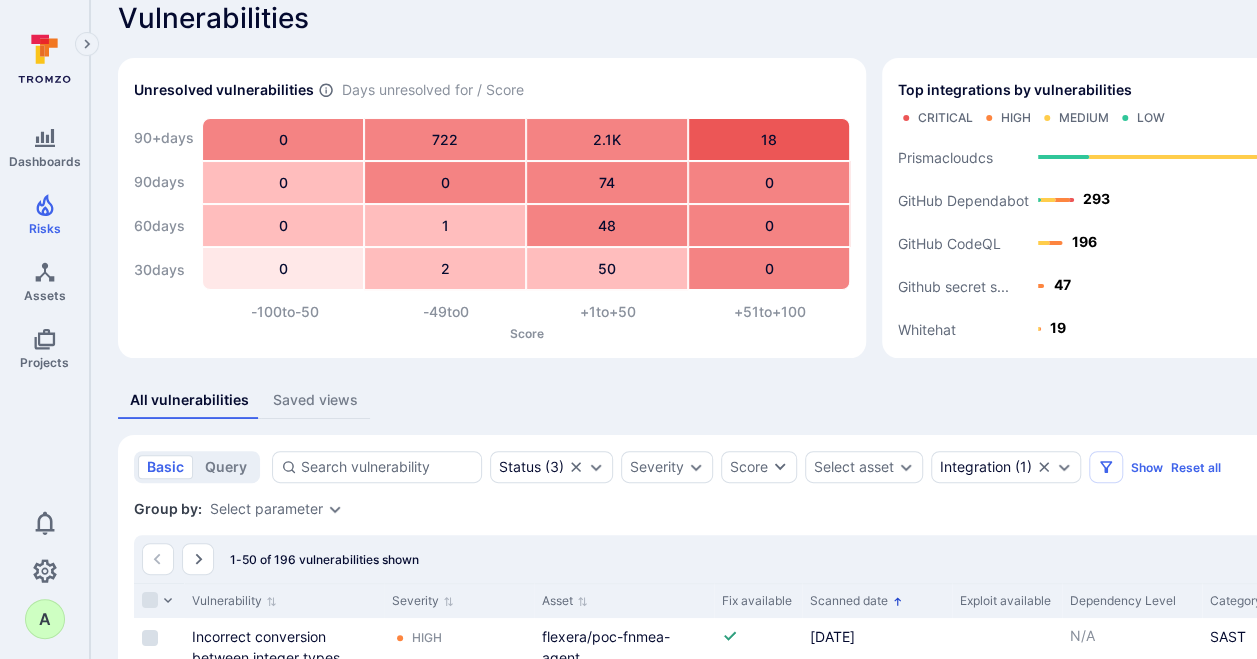 scroll, scrollTop: 0, scrollLeft: 0, axis: both 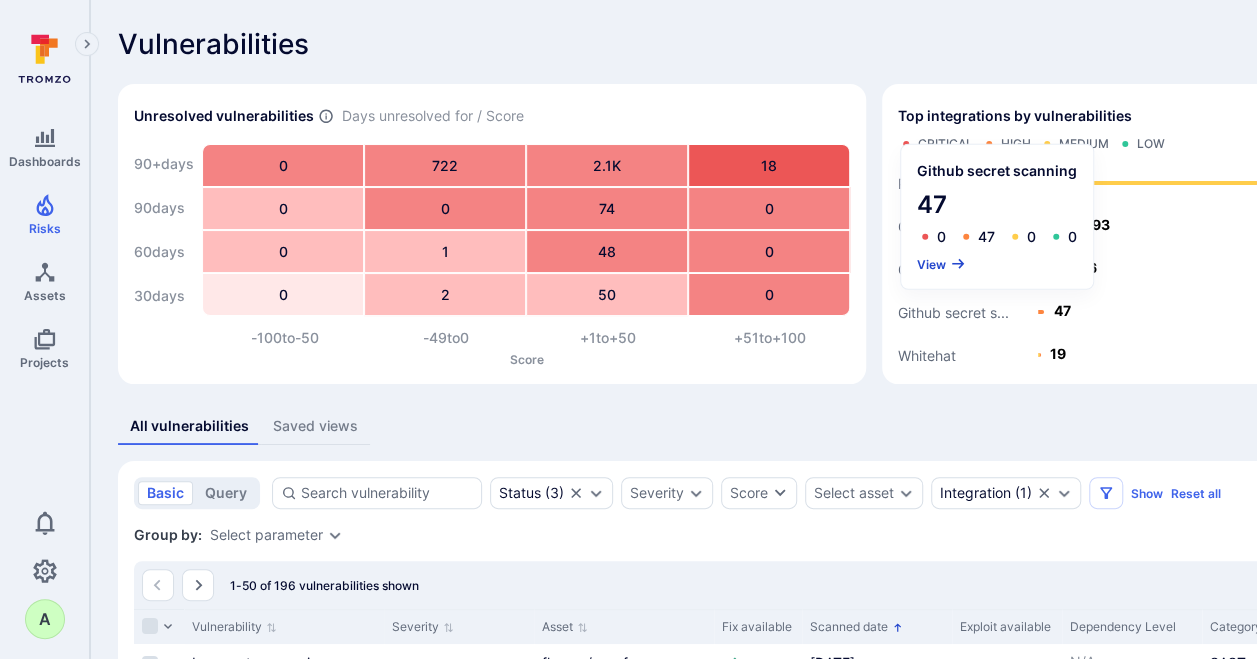 click on "View" at bounding box center [941, 263] 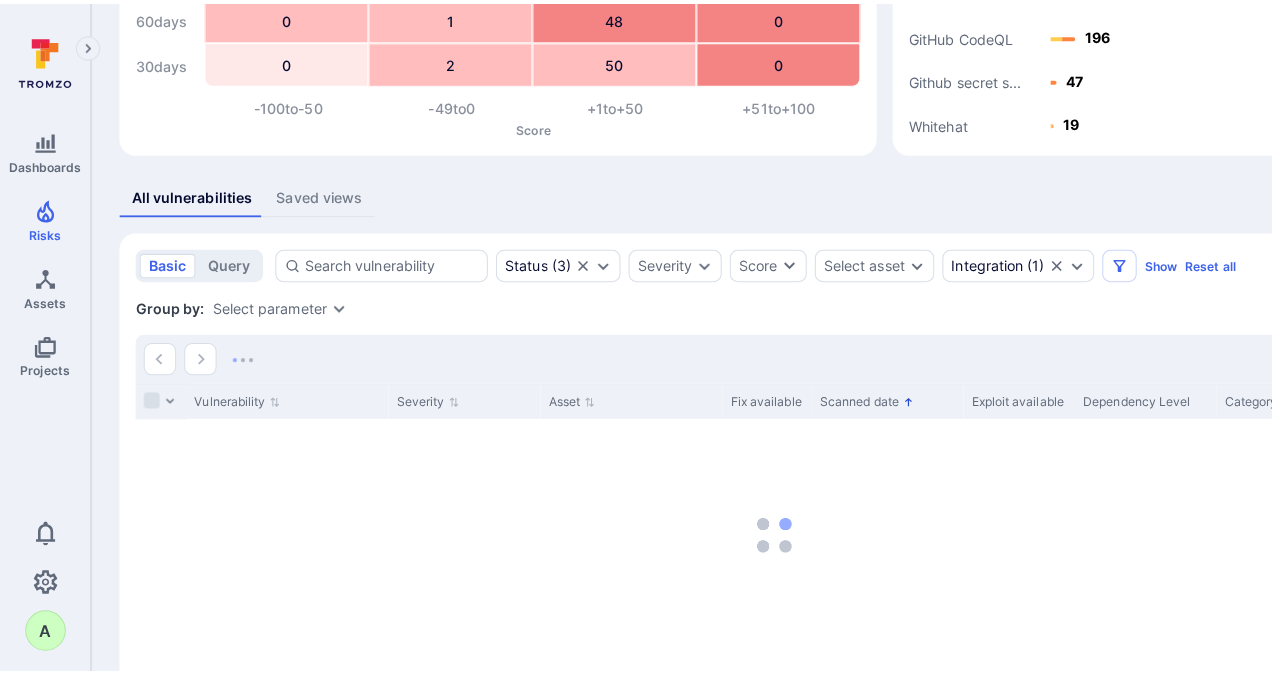 scroll, scrollTop: 300, scrollLeft: 0, axis: vertical 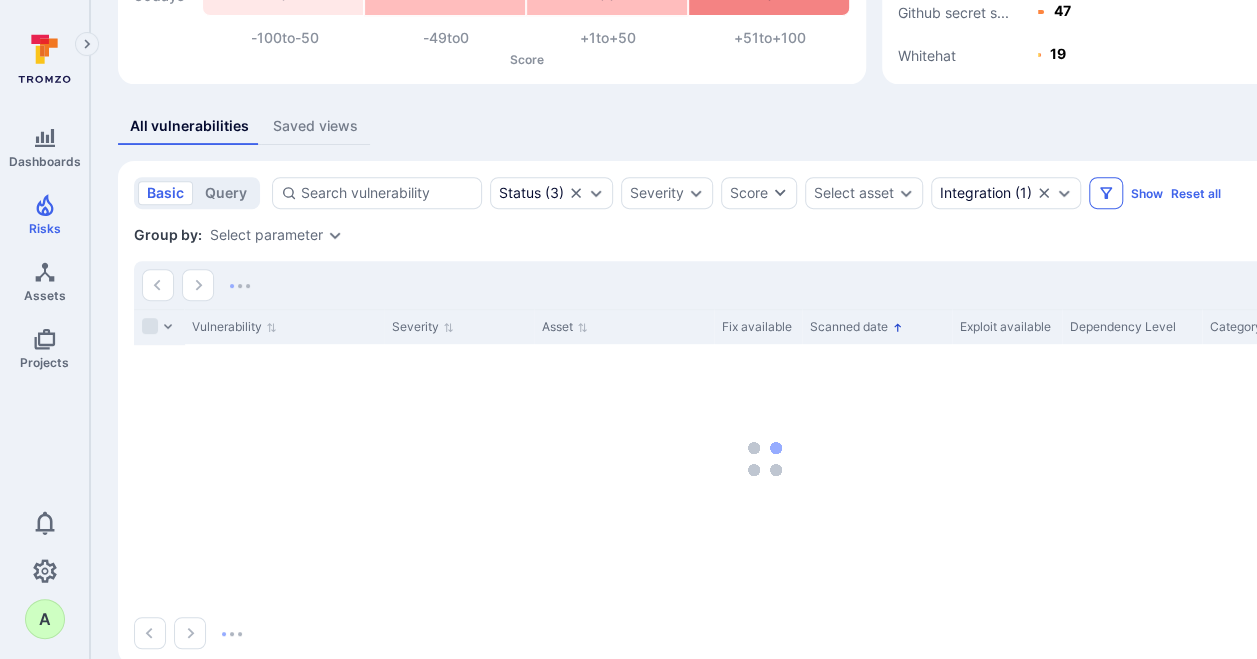 click 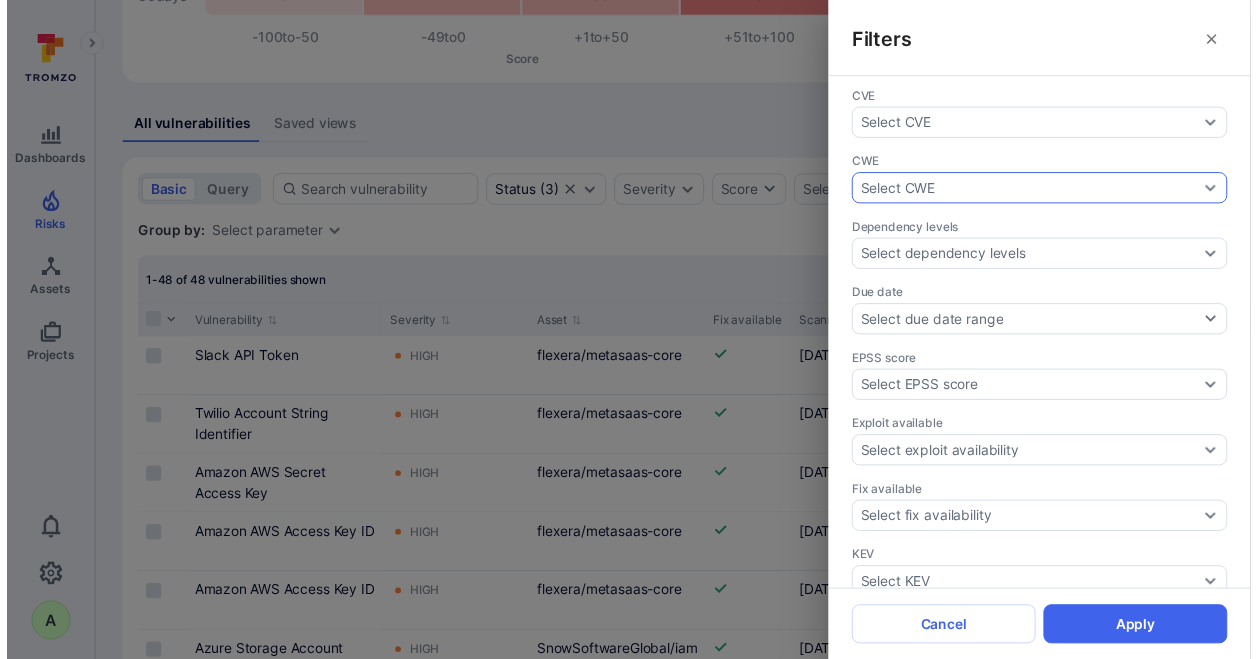 scroll, scrollTop: 500, scrollLeft: 0, axis: vertical 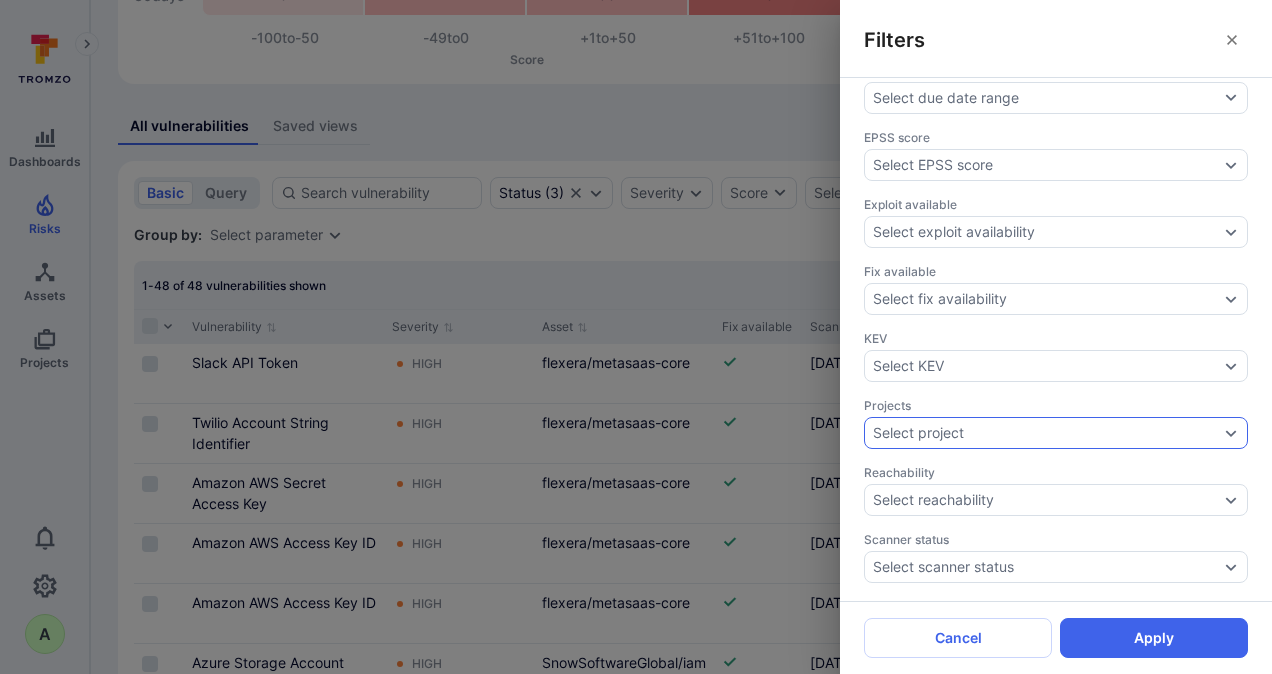 click on "Select project" at bounding box center [1046, 433] 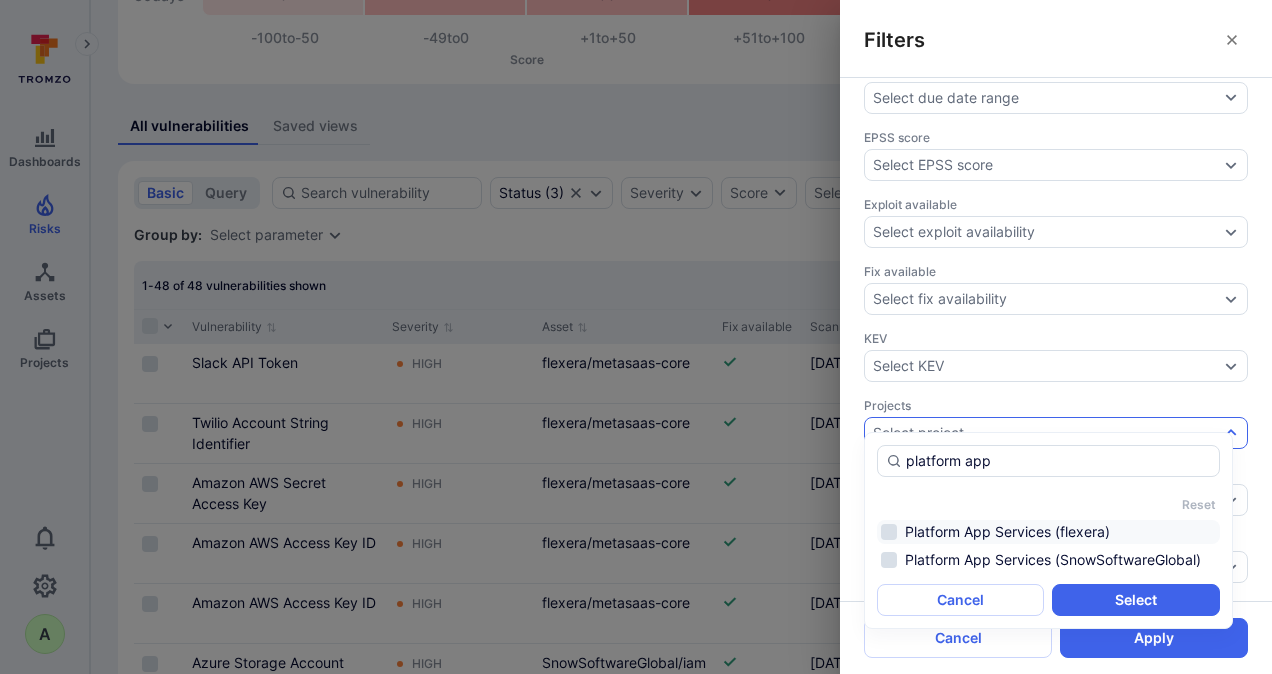 click on "Platform App Services (flexera)" at bounding box center (1048, 532) 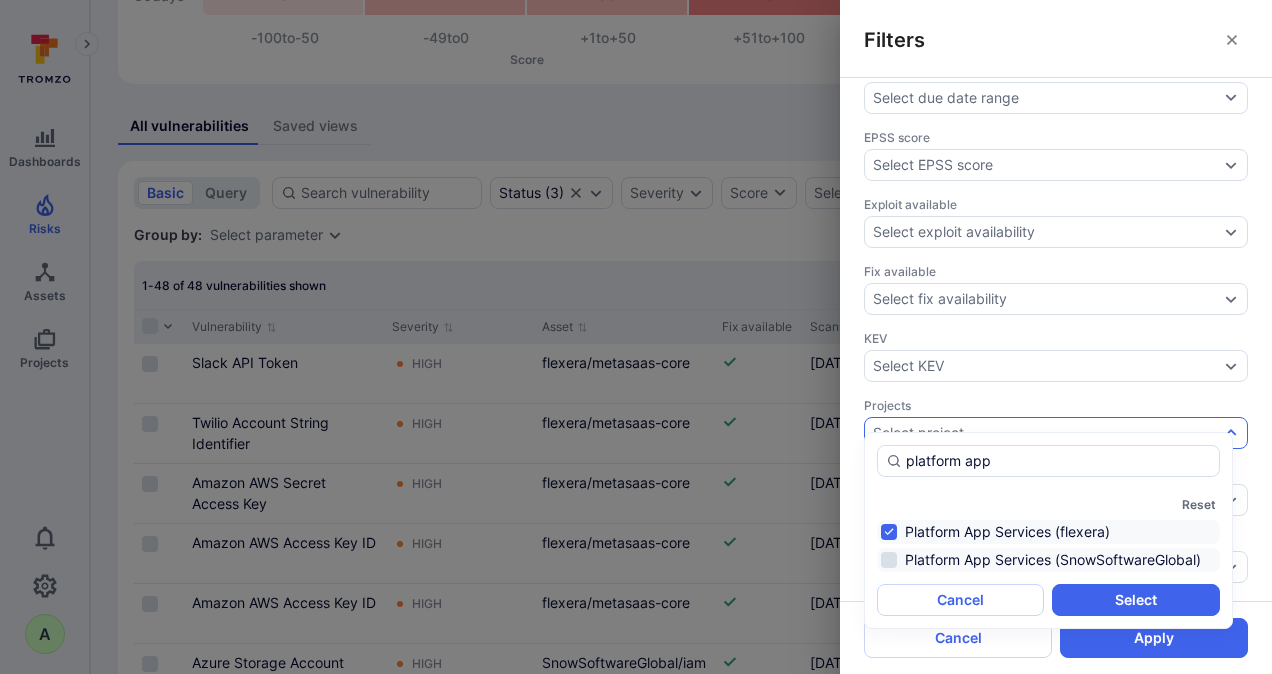 click on "Platform App Services (SnowSoftwareGlobal)" at bounding box center [1048, 560] 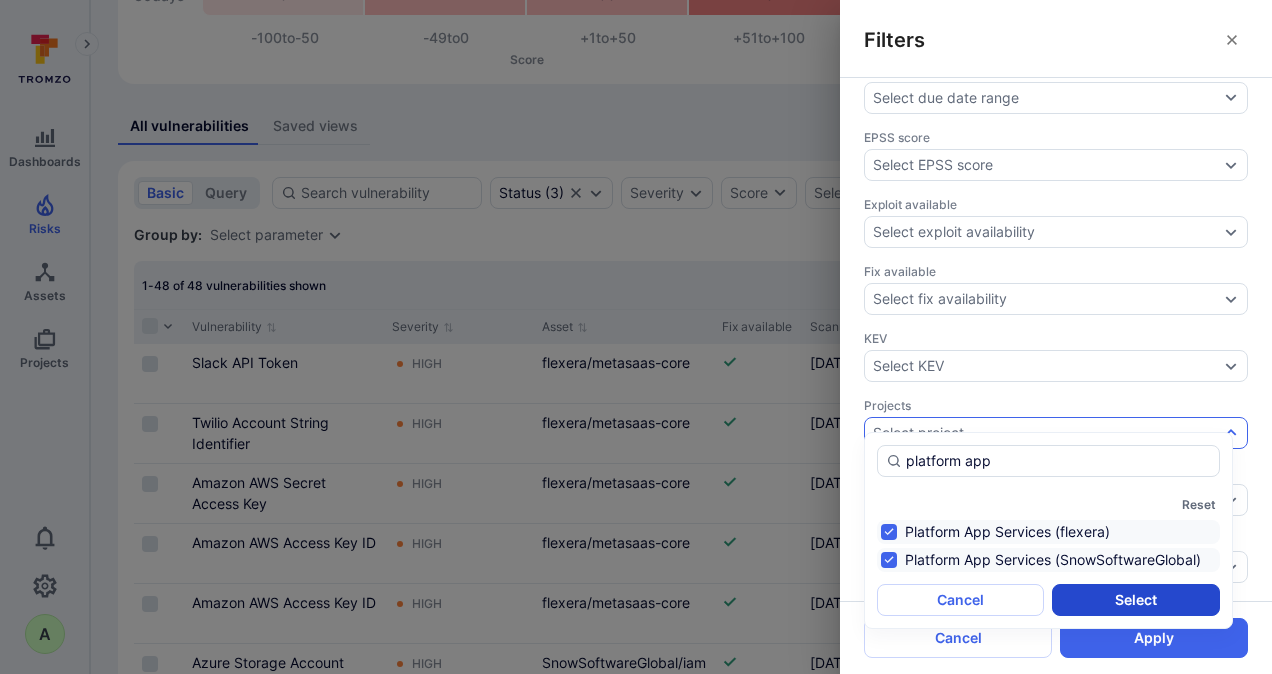 type on "platform app" 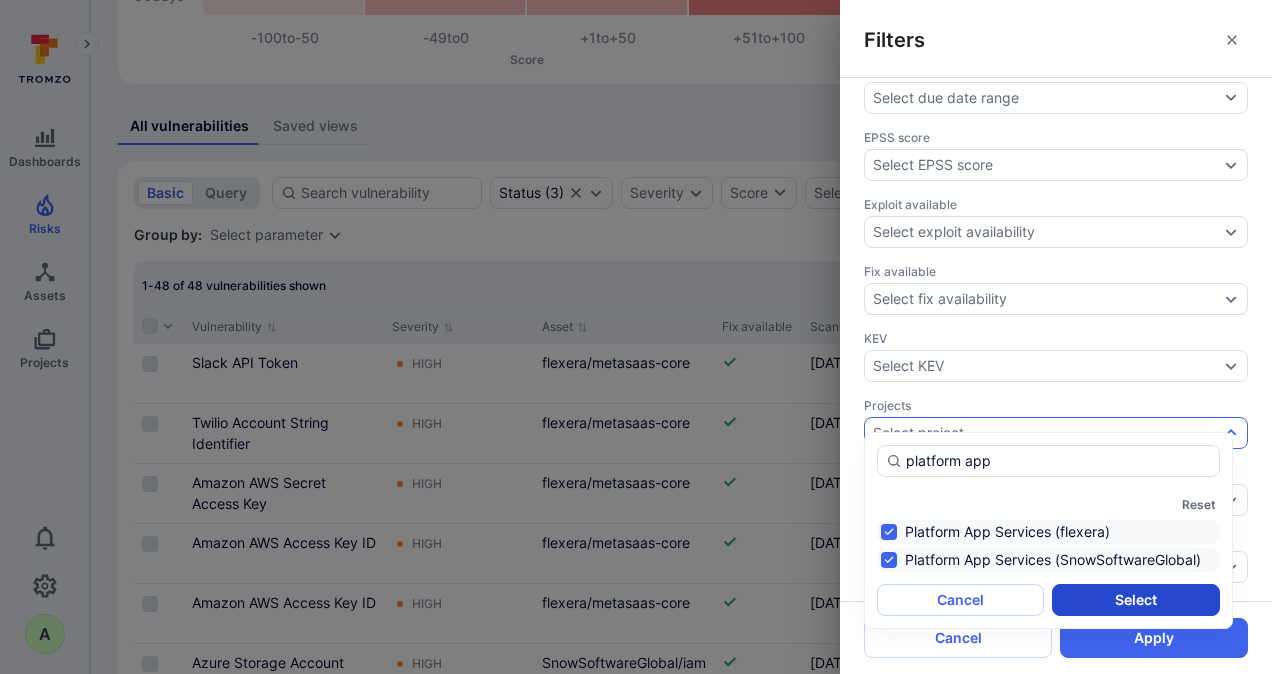 click on "Select" at bounding box center (1135, 600) 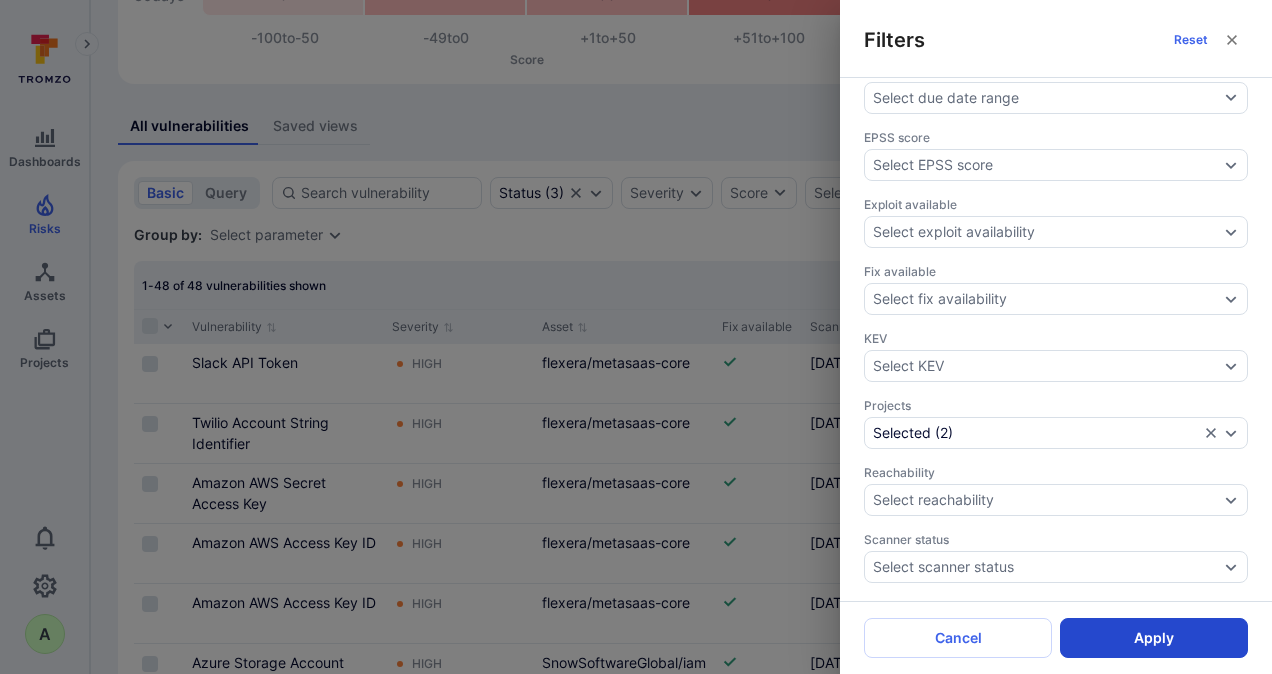 click on "Apply" at bounding box center (1154, 638) 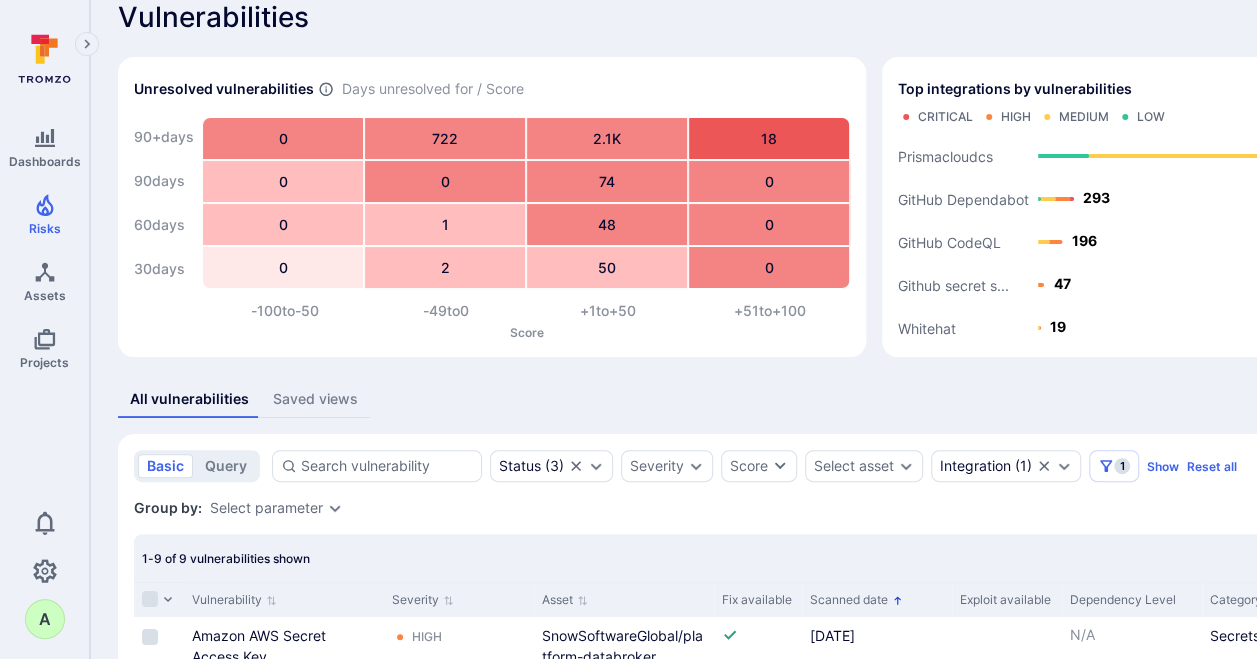scroll, scrollTop: 0, scrollLeft: 0, axis: both 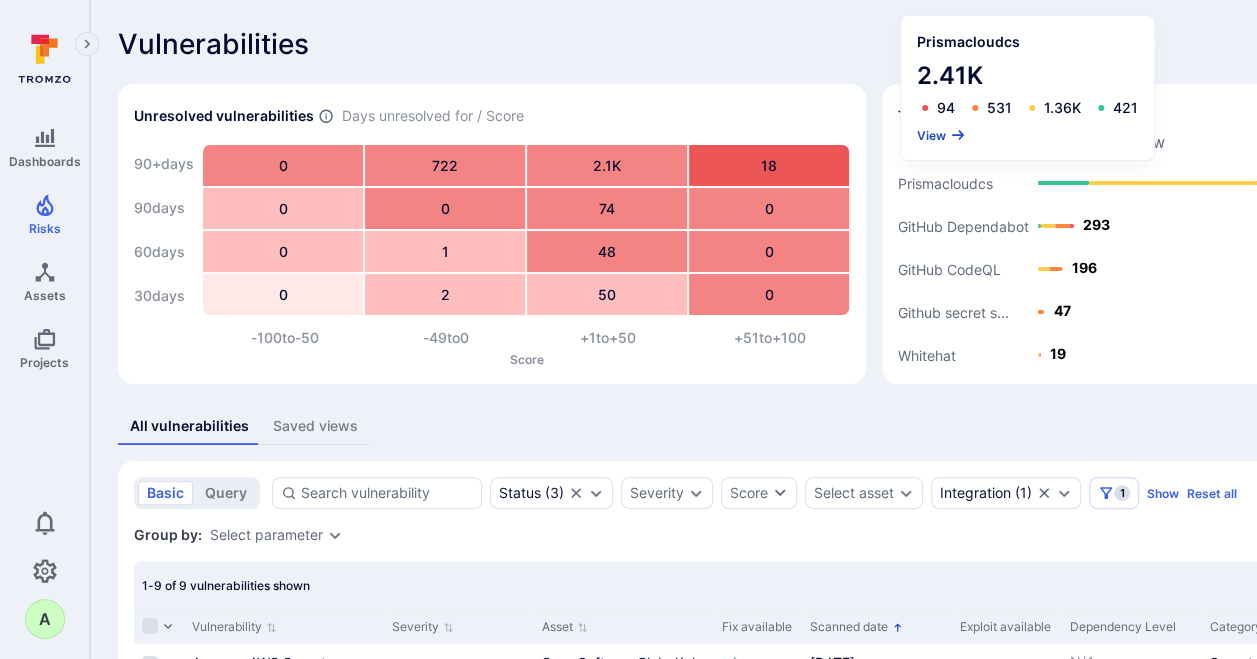 click on "View" at bounding box center (941, 135) 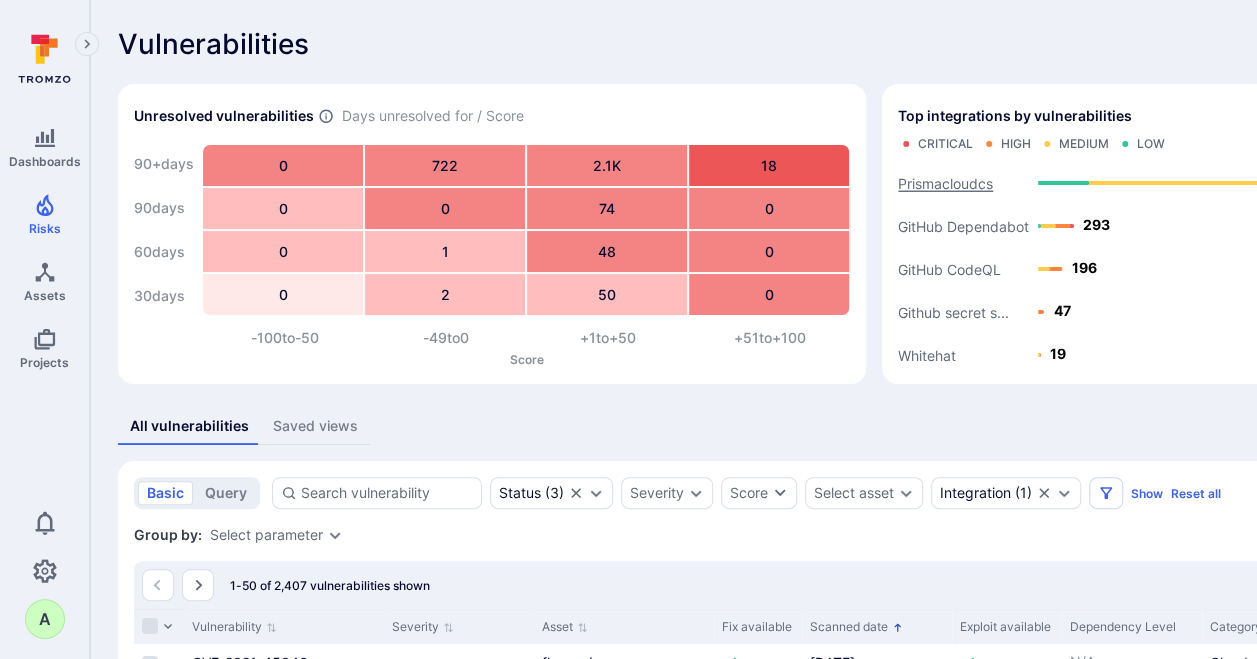click on "Prismacloudcs" 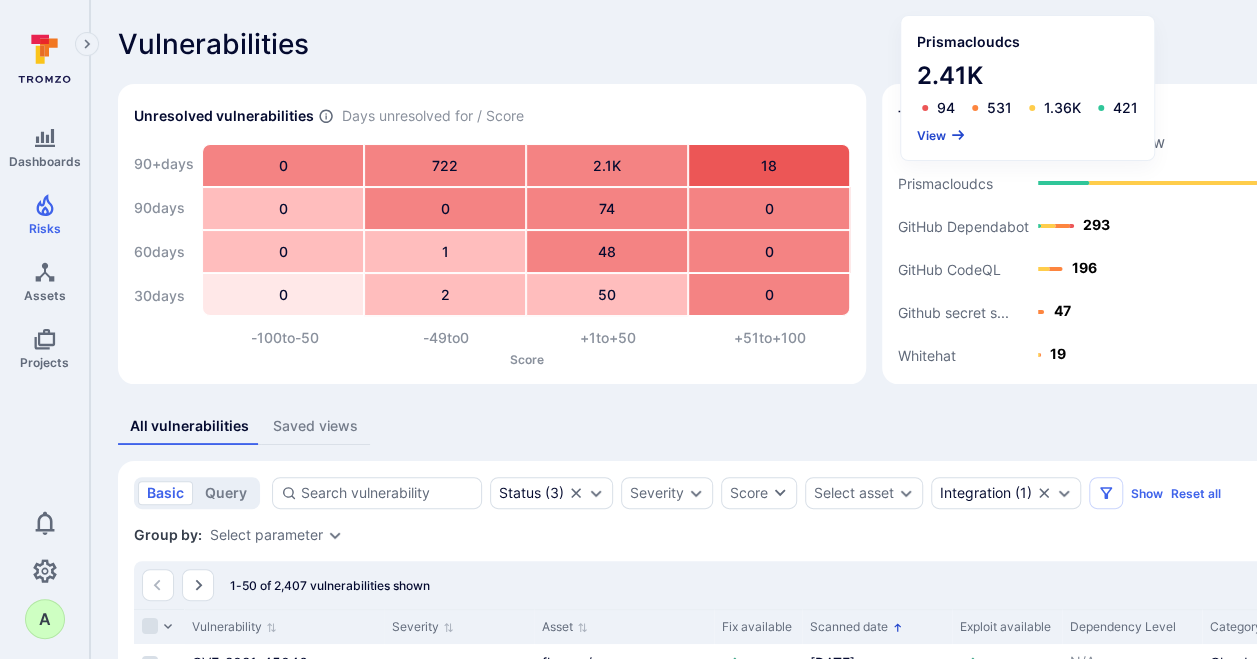 click on "View" at bounding box center [941, 135] 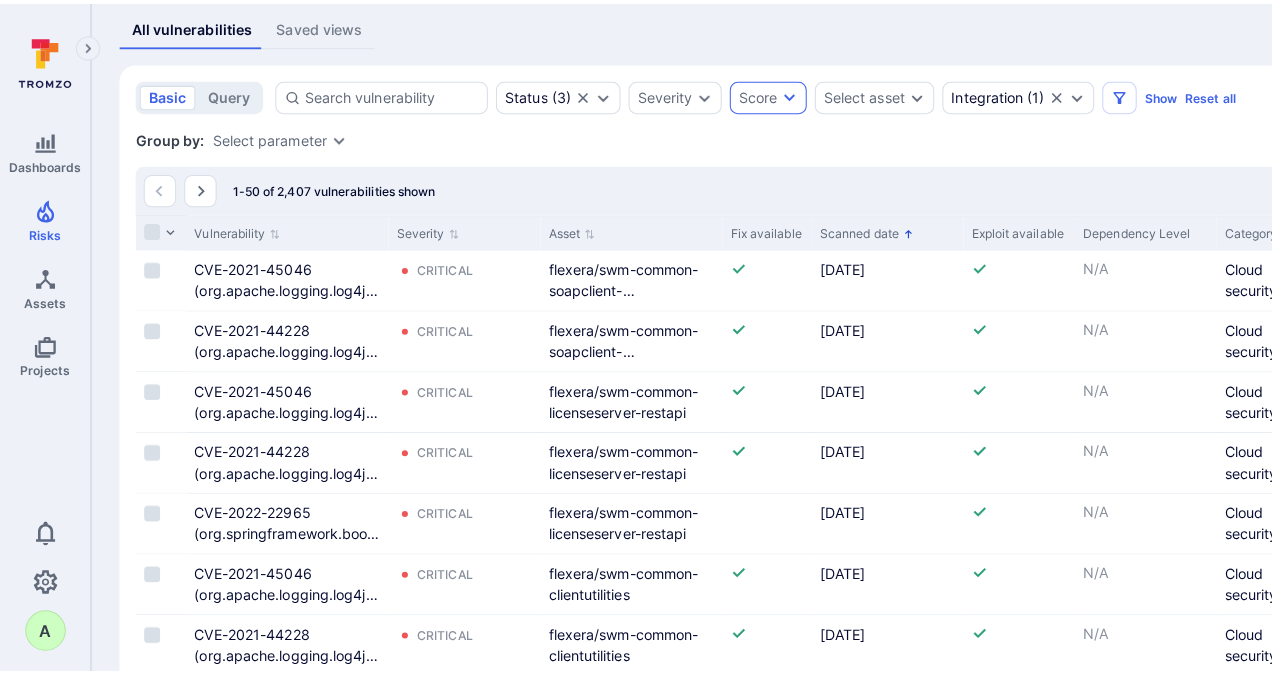 scroll, scrollTop: 200, scrollLeft: 0, axis: vertical 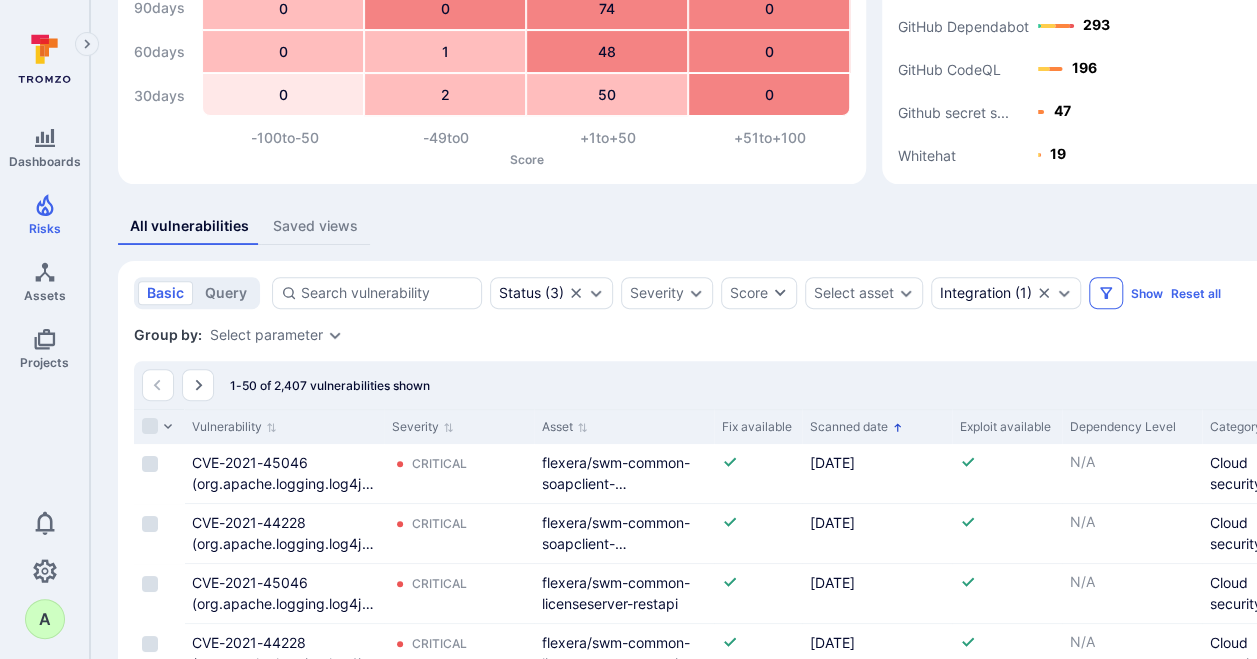 click 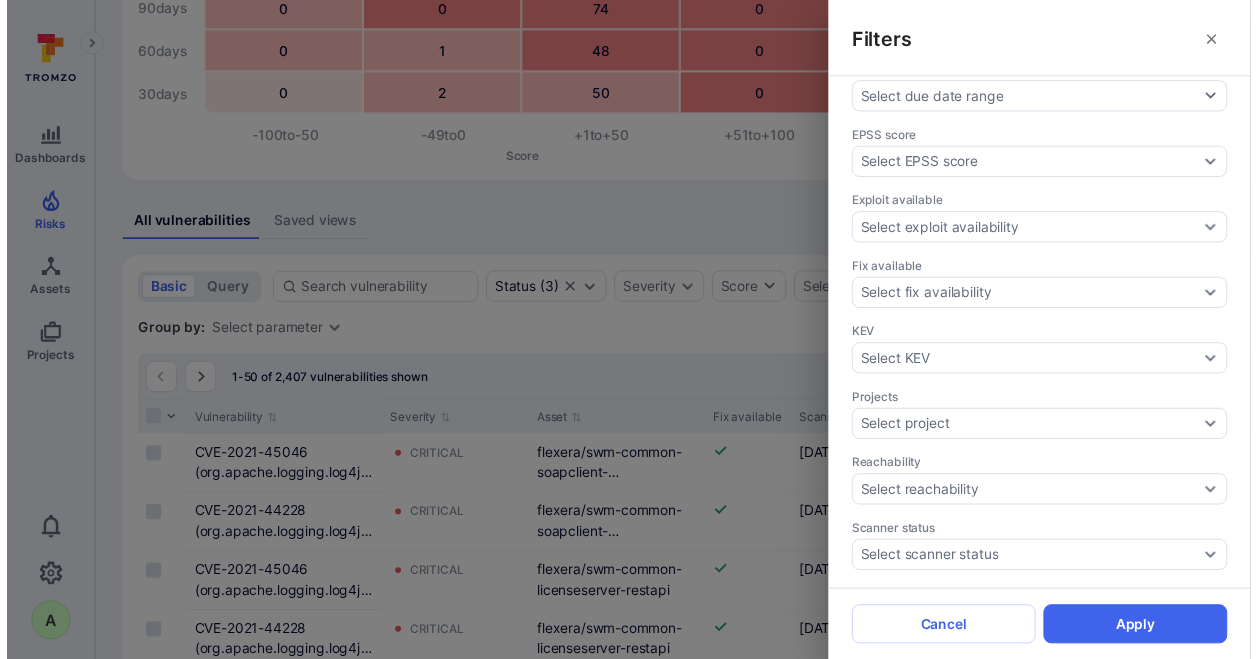 scroll, scrollTop: 600, scrollLeft: 0, axis: vertical 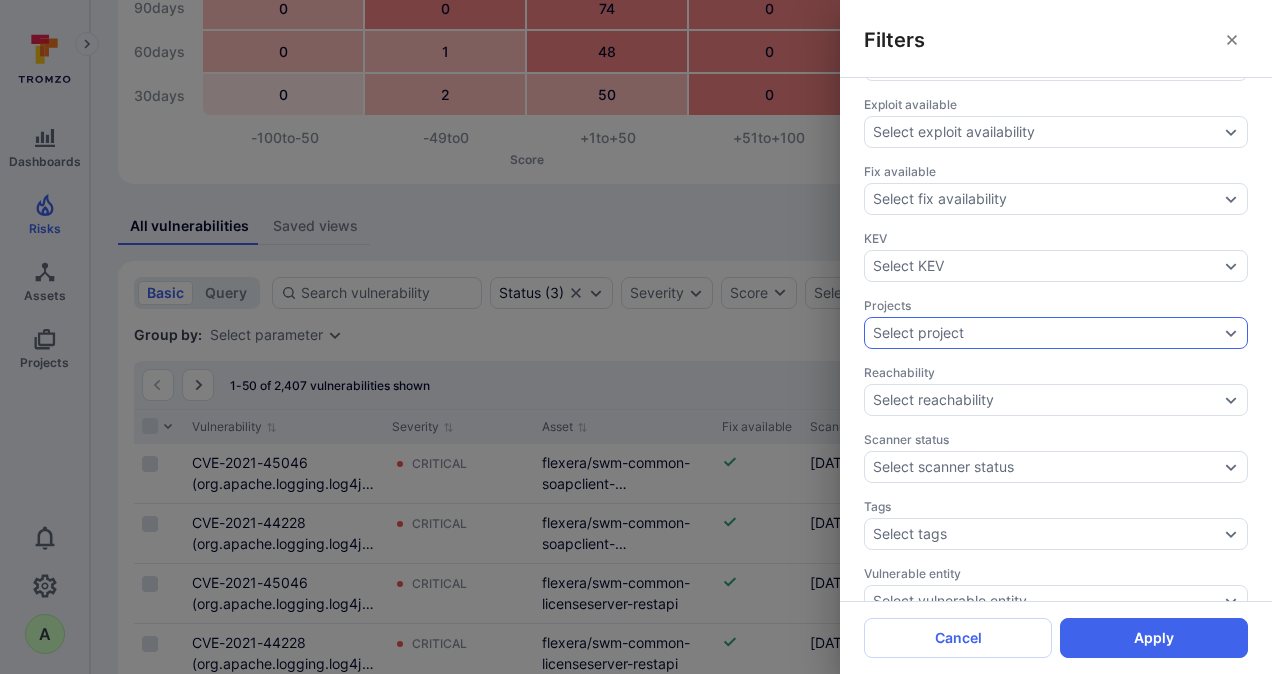 click on "Select project" at bounding box center (1056, 333) 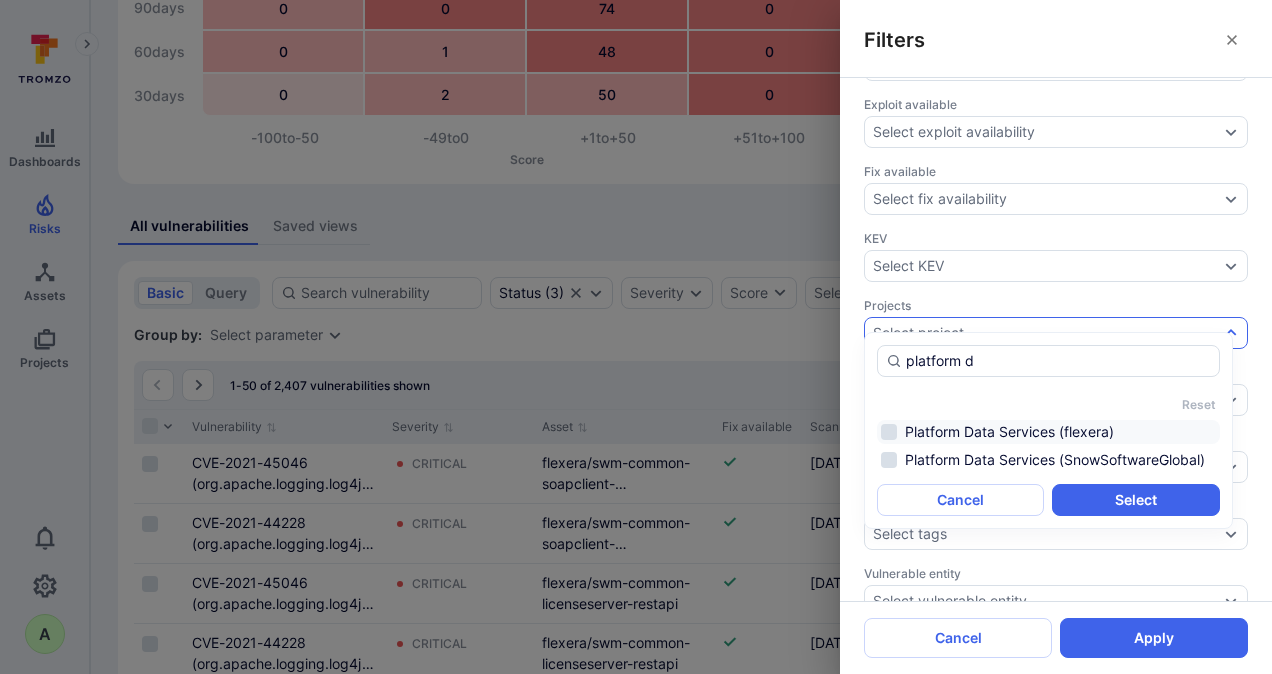 click on "Platform Data Services (flexera)" at bounding box center [1048, 432] 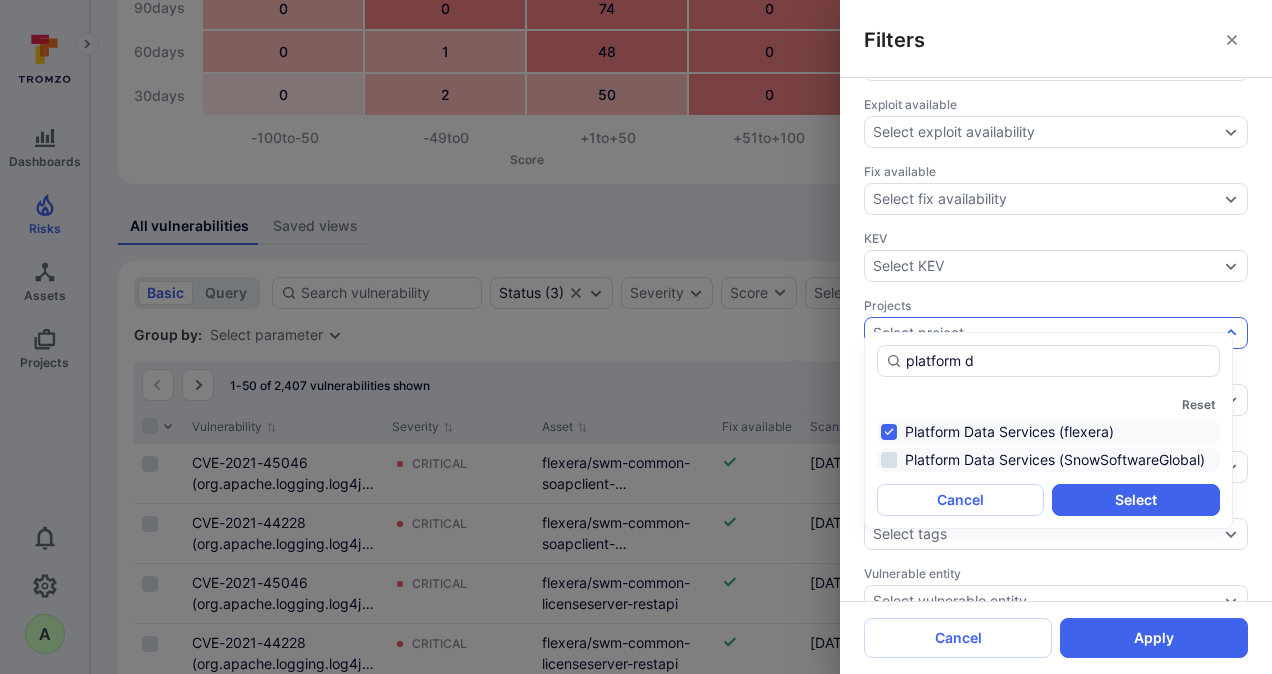 click on "Platform Data Services (SnowSoftwareGlobal)" at bounding box center [1048, 460] 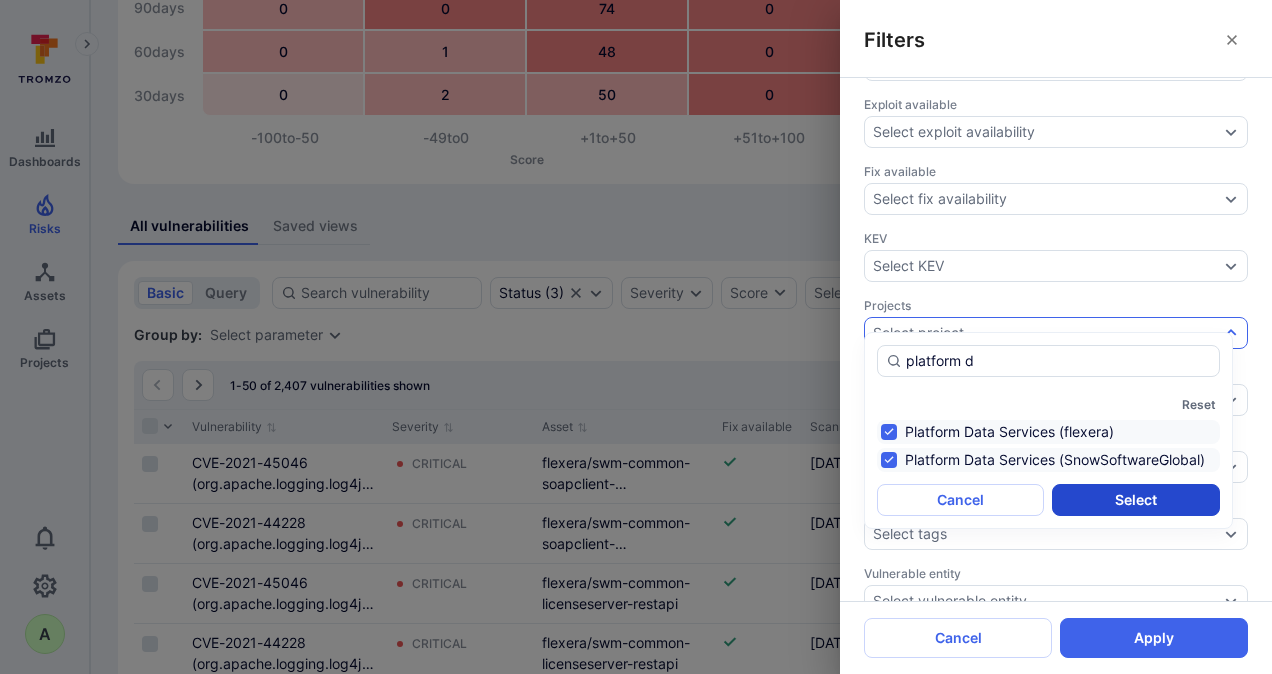 type on "platform d" 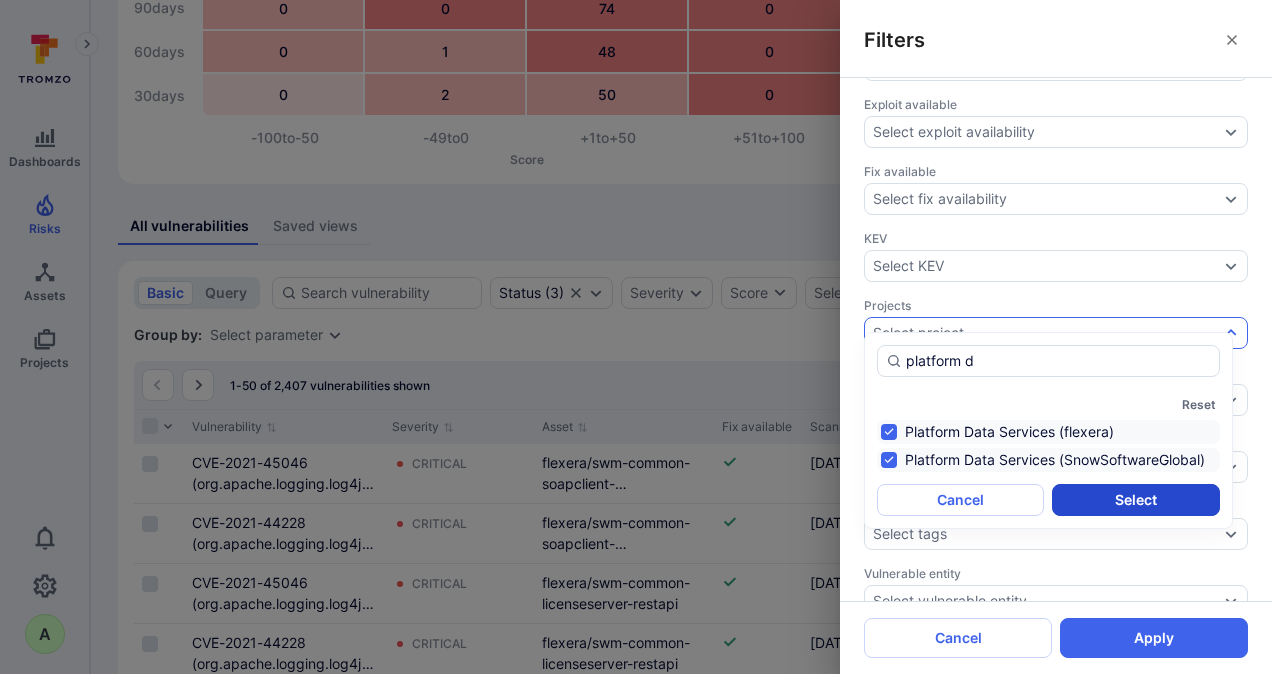 click on "Select" at bounding box center [1135, 500] 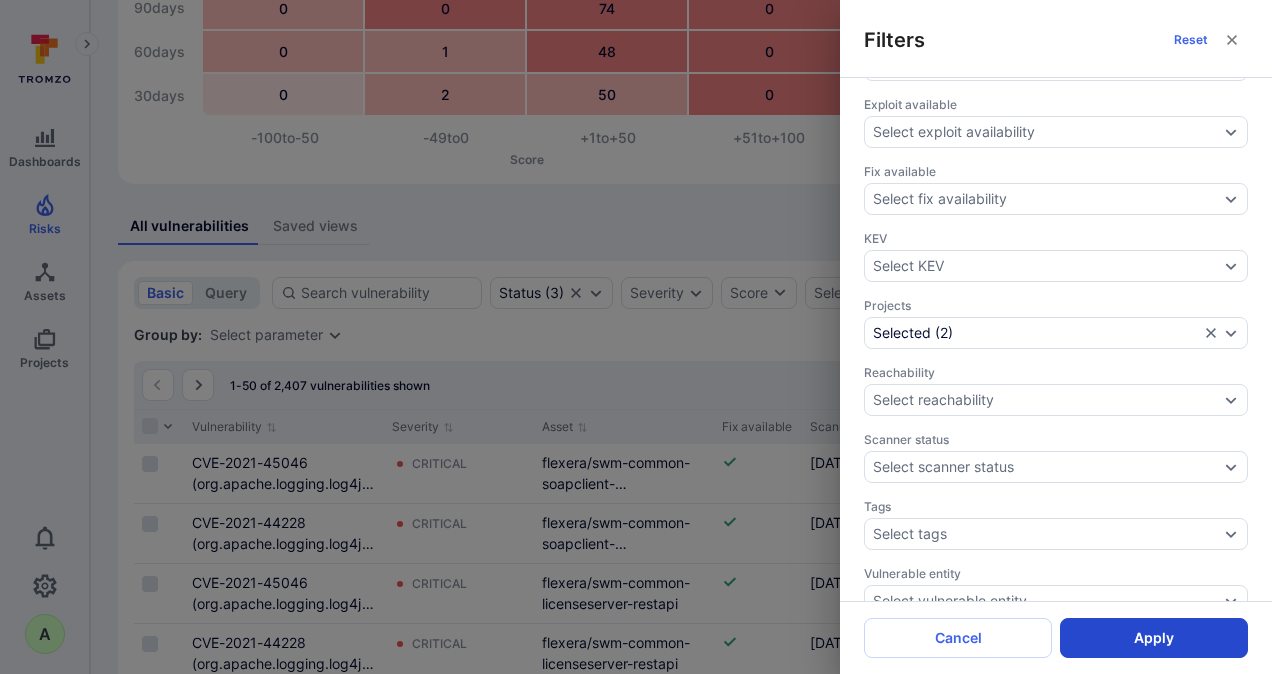 click on "Apply" at bounding box center [1154, 638] 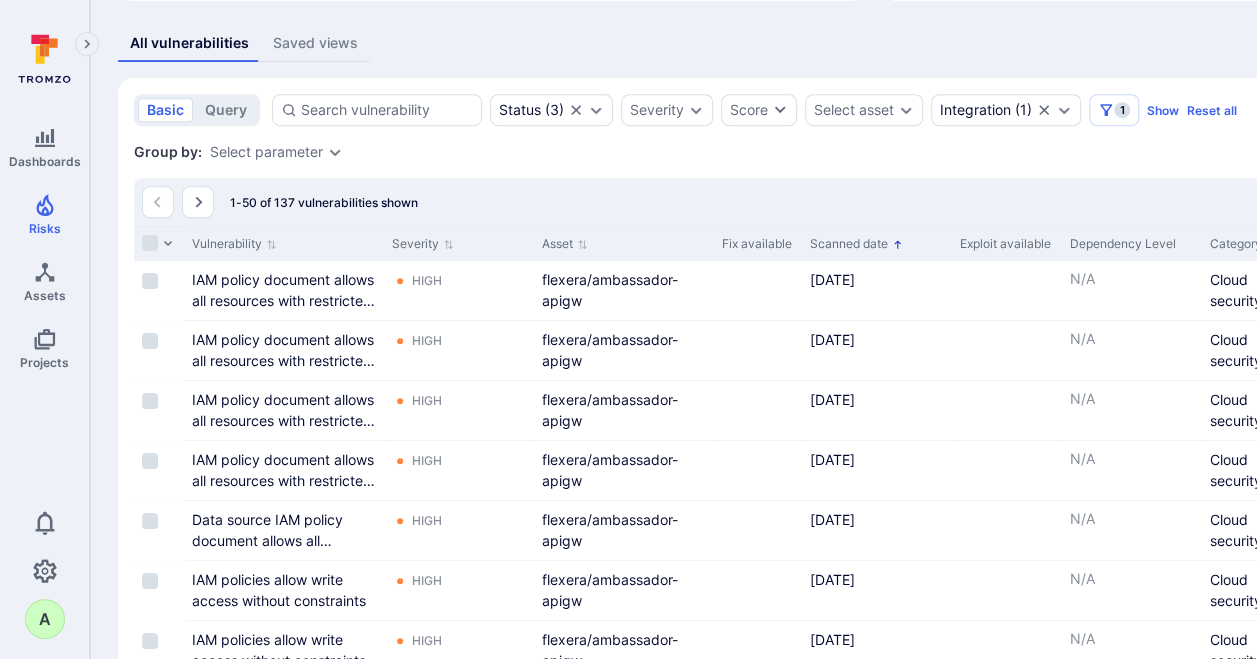 scroll, scrollTop: 100, scrollLeft: 0, axis: vertical 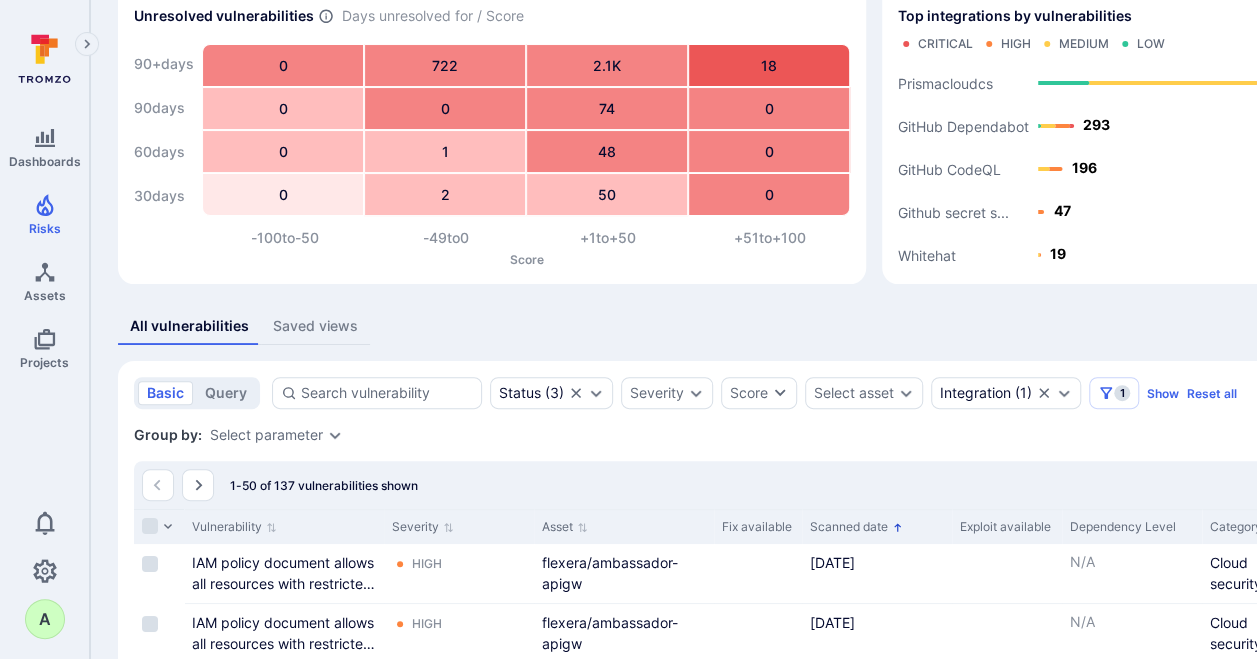 drag, startPoint x: 710, startPoint y: 533, endPoint x: 688, endPoint y: 510, distance: 31.827662 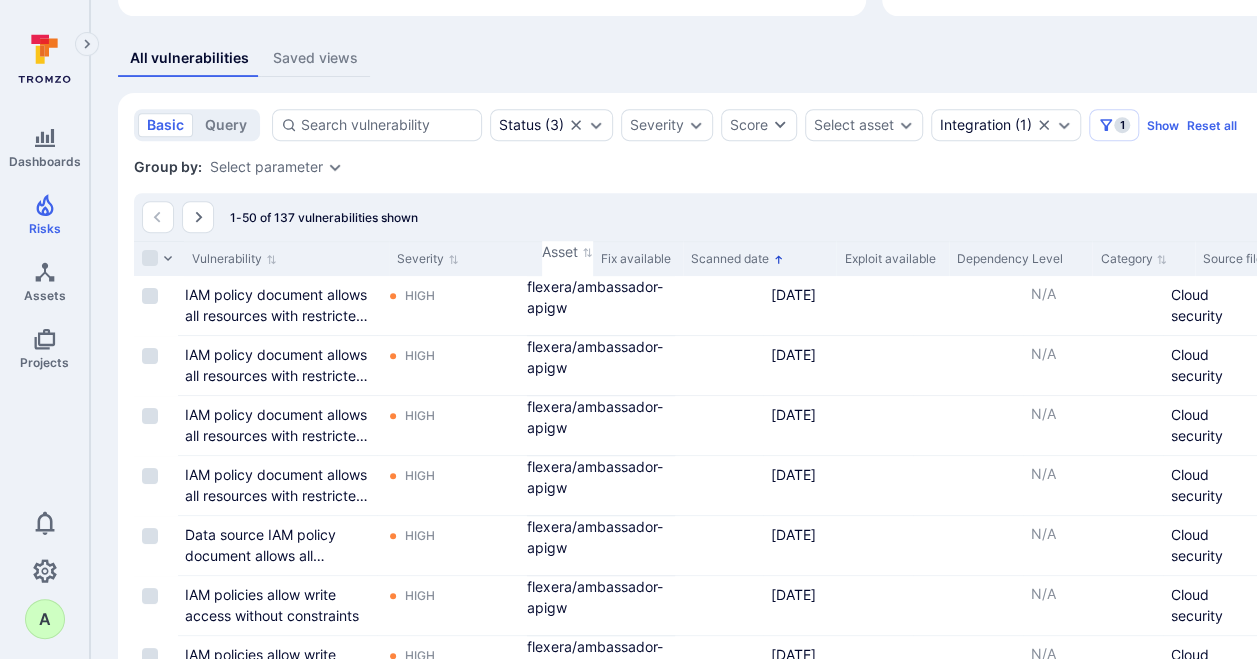 scroll, scrollTop: 400, scrollLeft: 0, axis: vertical 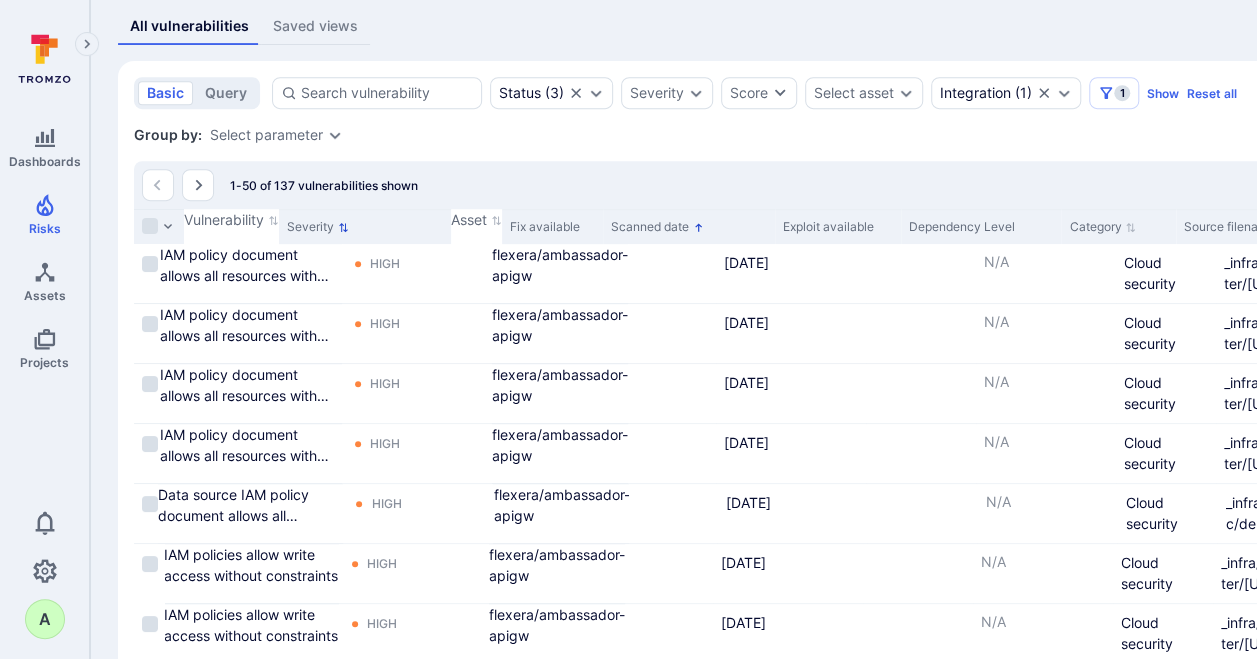 drag, startPoint x: 381, startPoint y: 226, endPoint x: 519, endPoint y: 227, distance: 138.00362 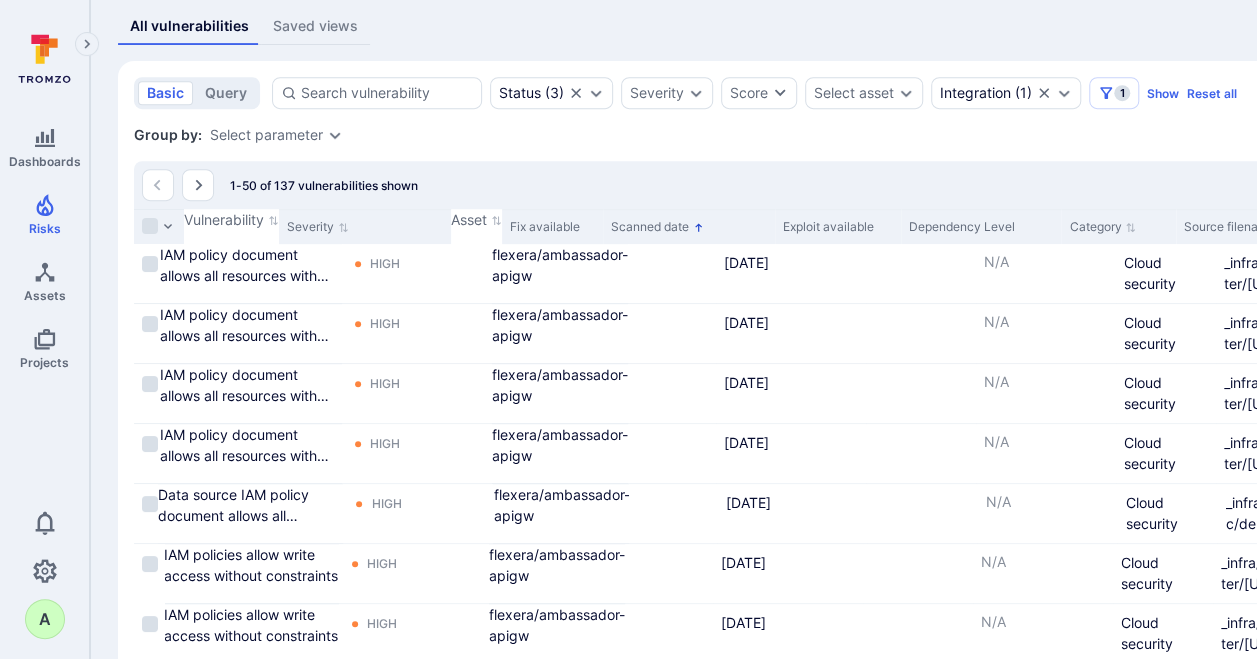drag, startPoint x: 519, startPoint y: 227, endPoint x: 644, endPoint y: 222, distance: 125.09996 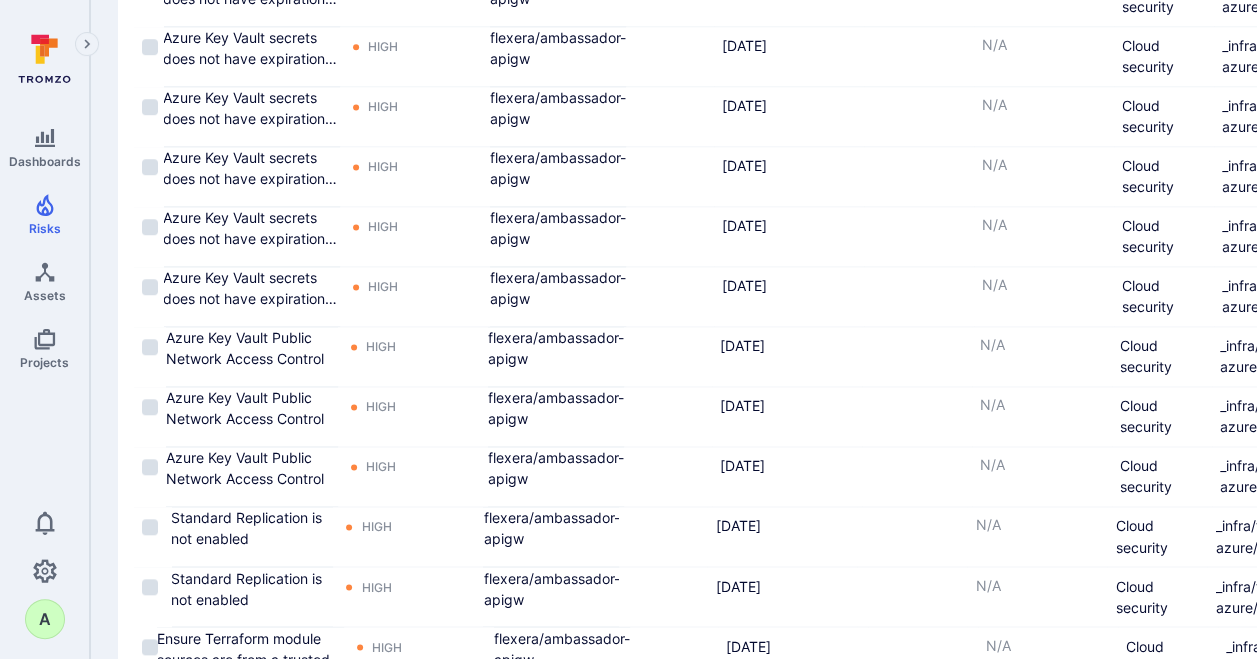 scroll, scrollTop: 1400, scrollLeft: 0, axis: vertical 